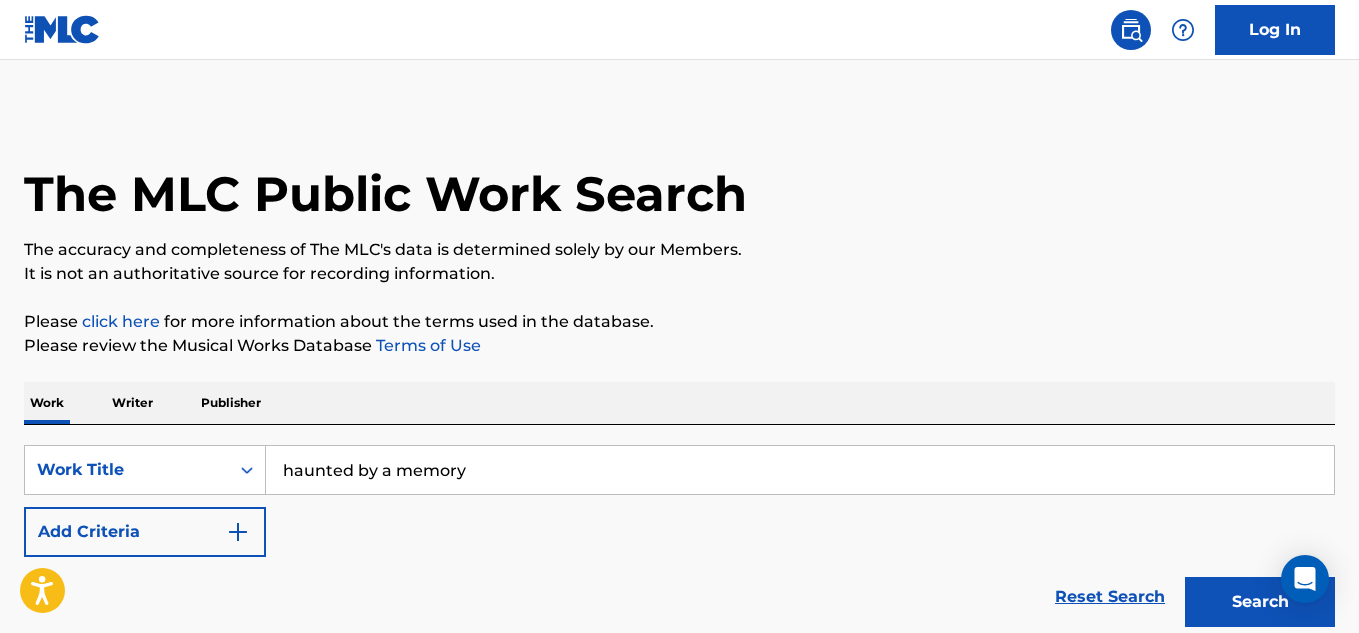 scroll, scrollTop: 538, scrollLeft: 0, axis: vertical 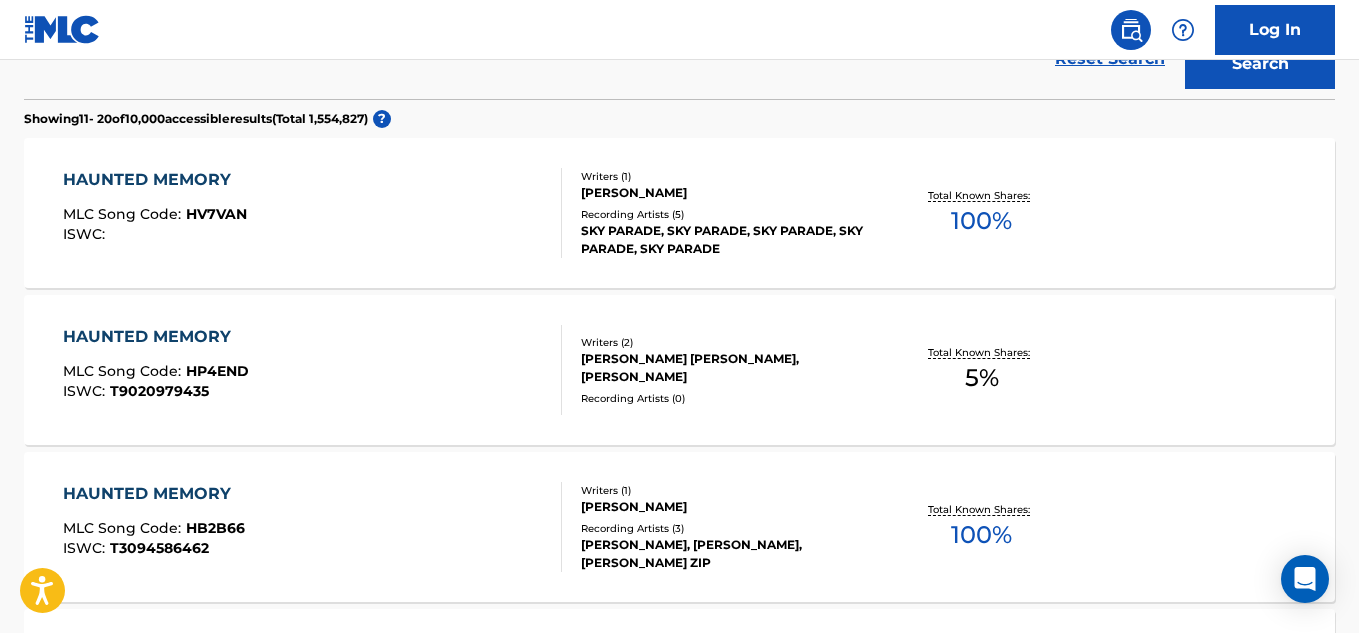 click on "Recording Artists ( 5 )" at bounding box center (727, 214) 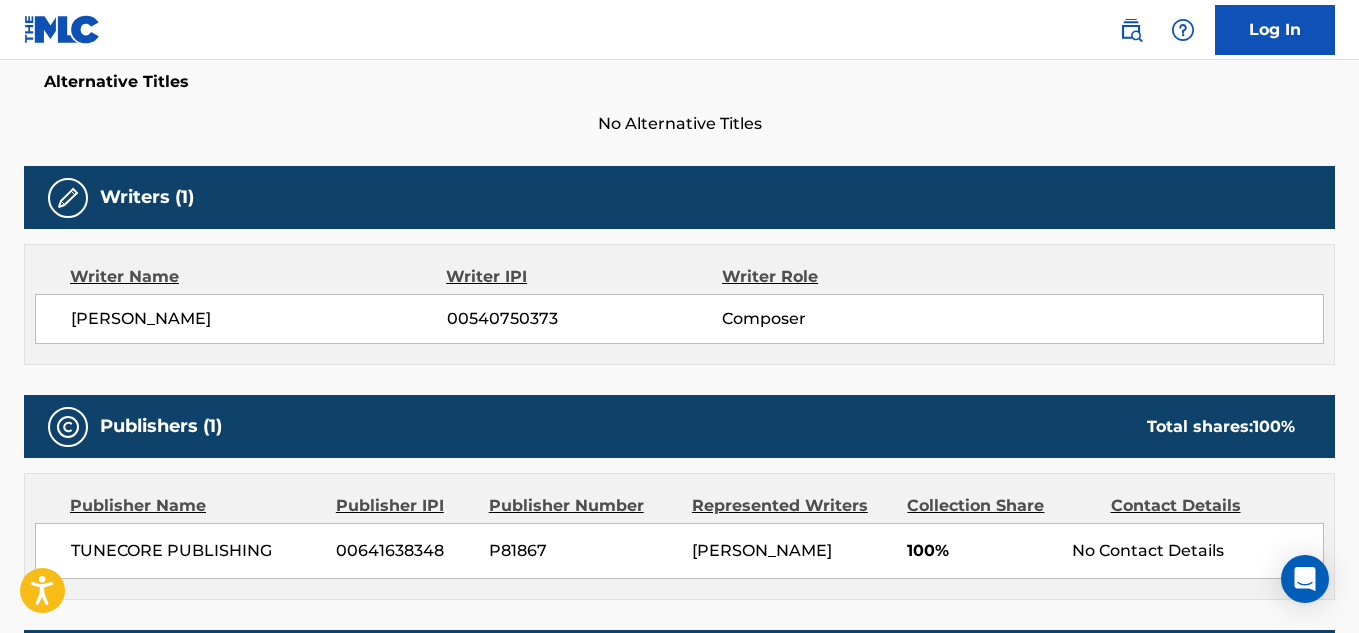 scroll, scrollTop: 0, scrollLeft: 0, axis: both 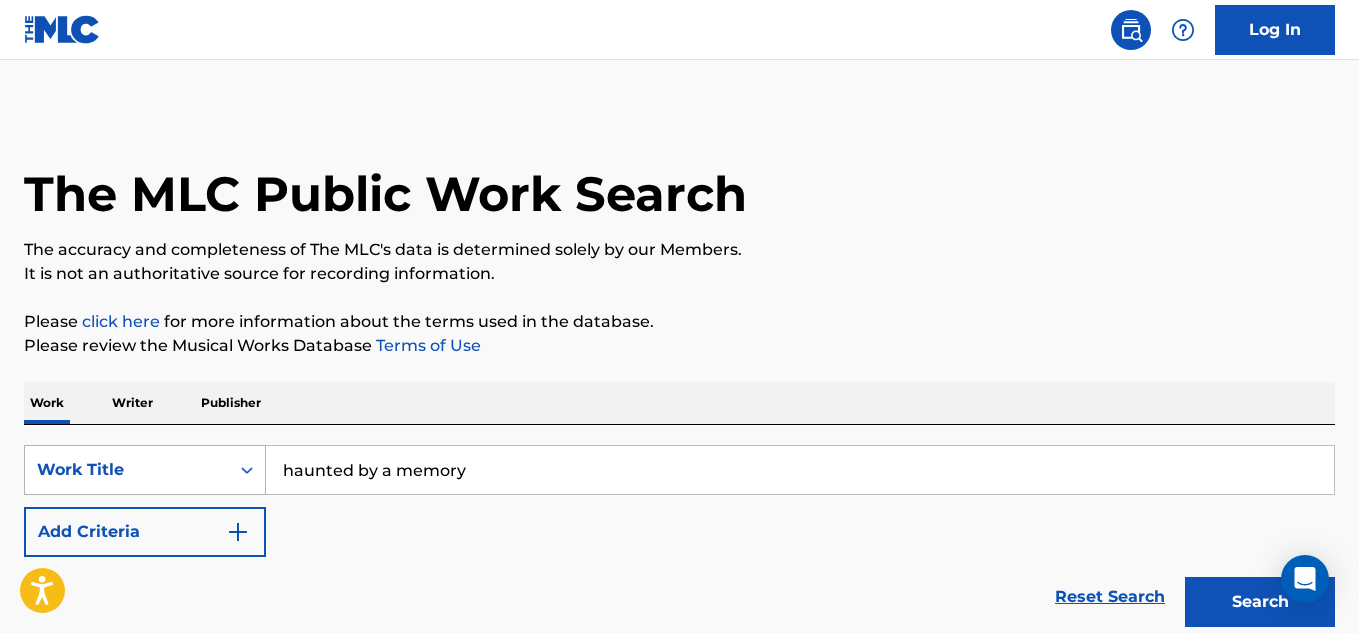 drag, startPoint x: 509, startPoint y: 463, endPoint x: 220, endPoint y: 449, distance: 289.3389 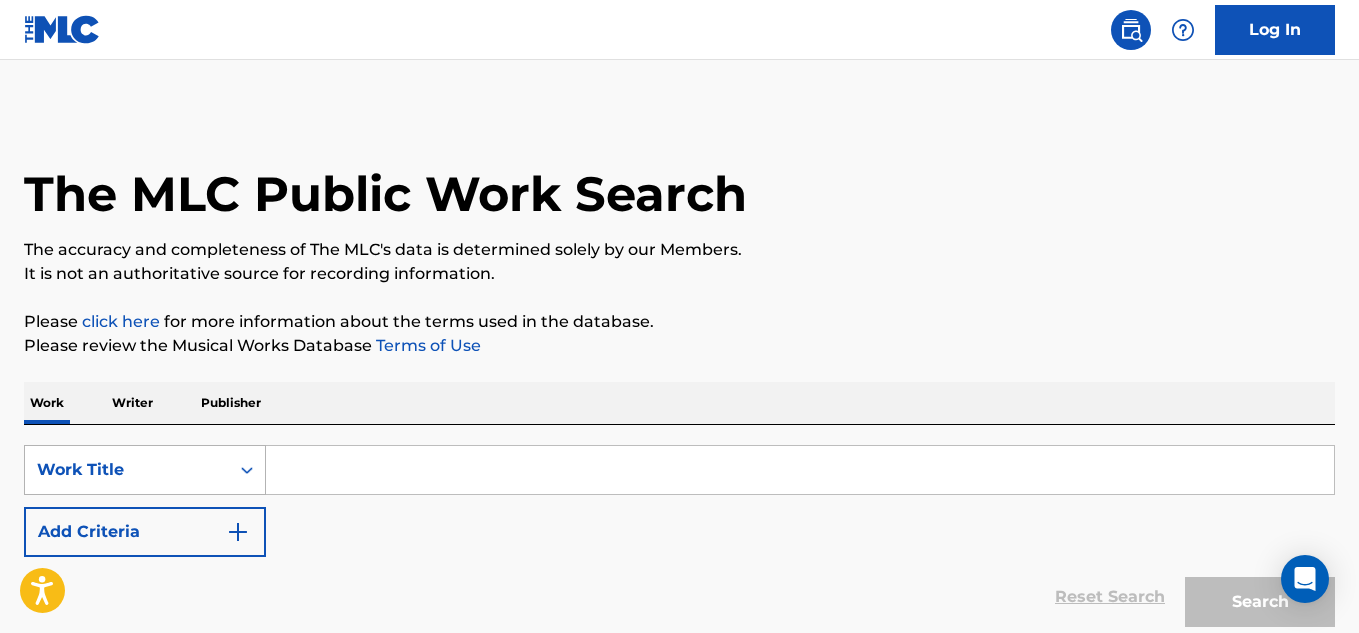 paste on "Mit [PERSON_NAME]" 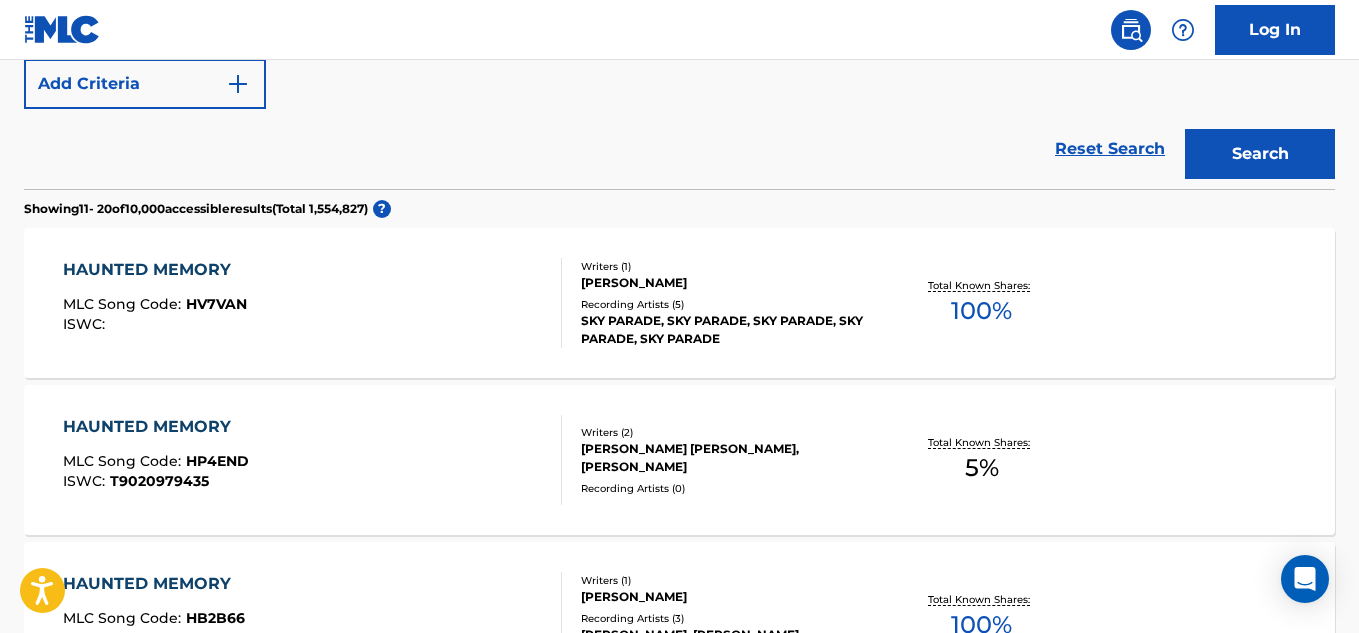 scroll, scrollTop: 449, scrollLeft: 0, axis: vertical 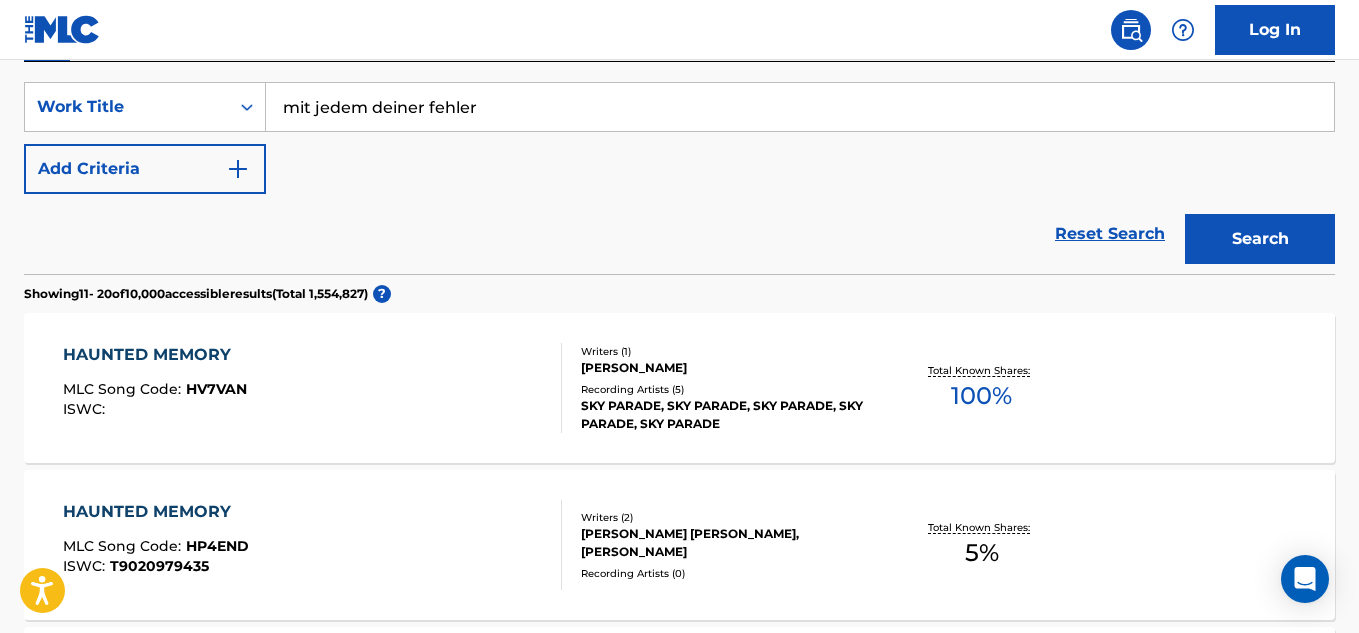 type on "mit jedem deiner fehler" 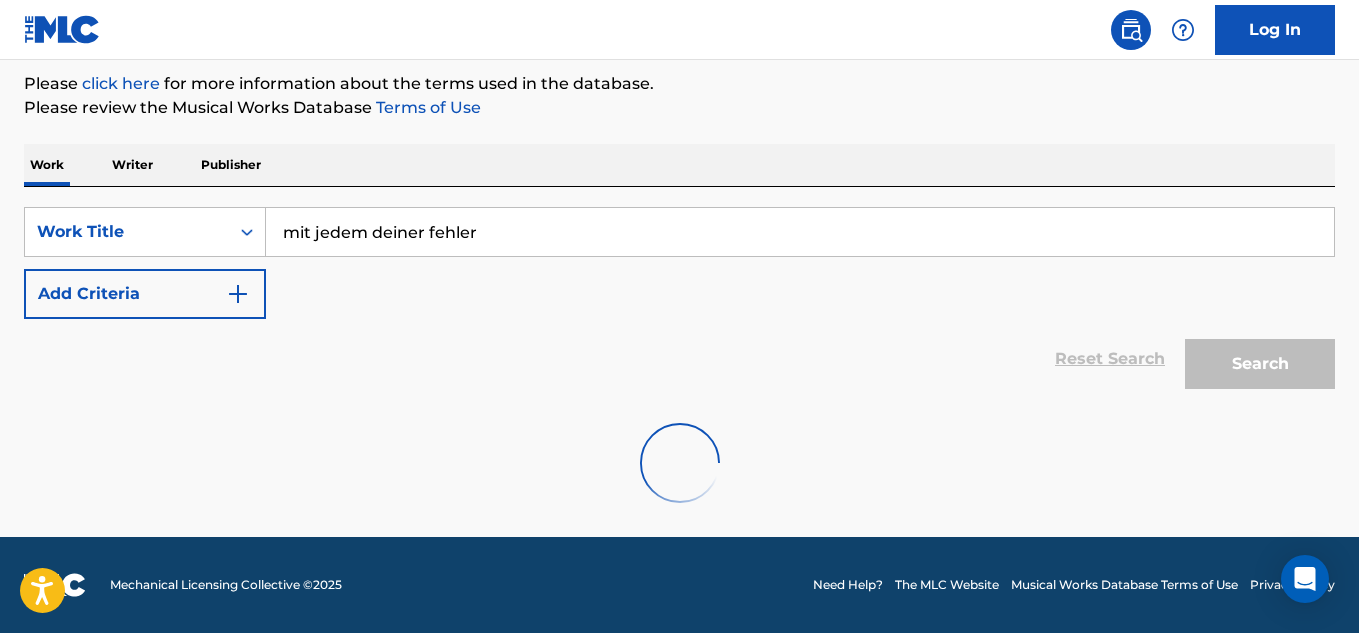 scroll, scrollTop: 363, scrollLeft: 0, axis: vertical 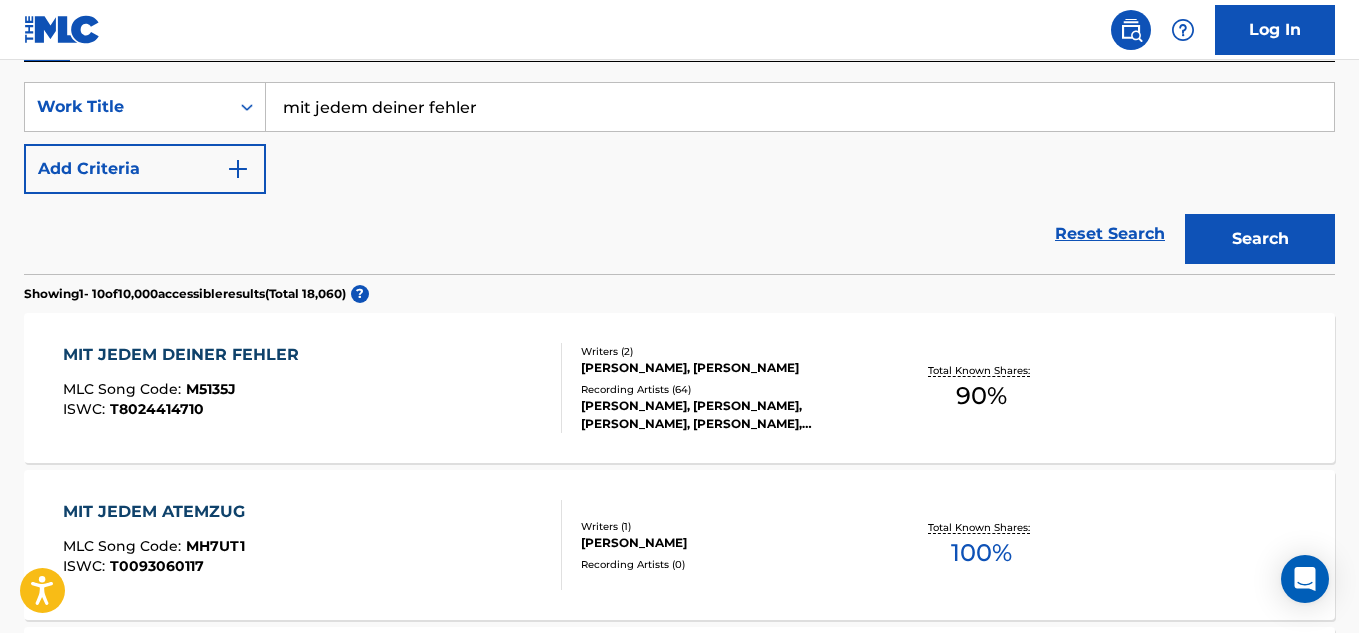 click on "MIT JEDEM DEINER FEHLER" at bounding box center [186, 355] 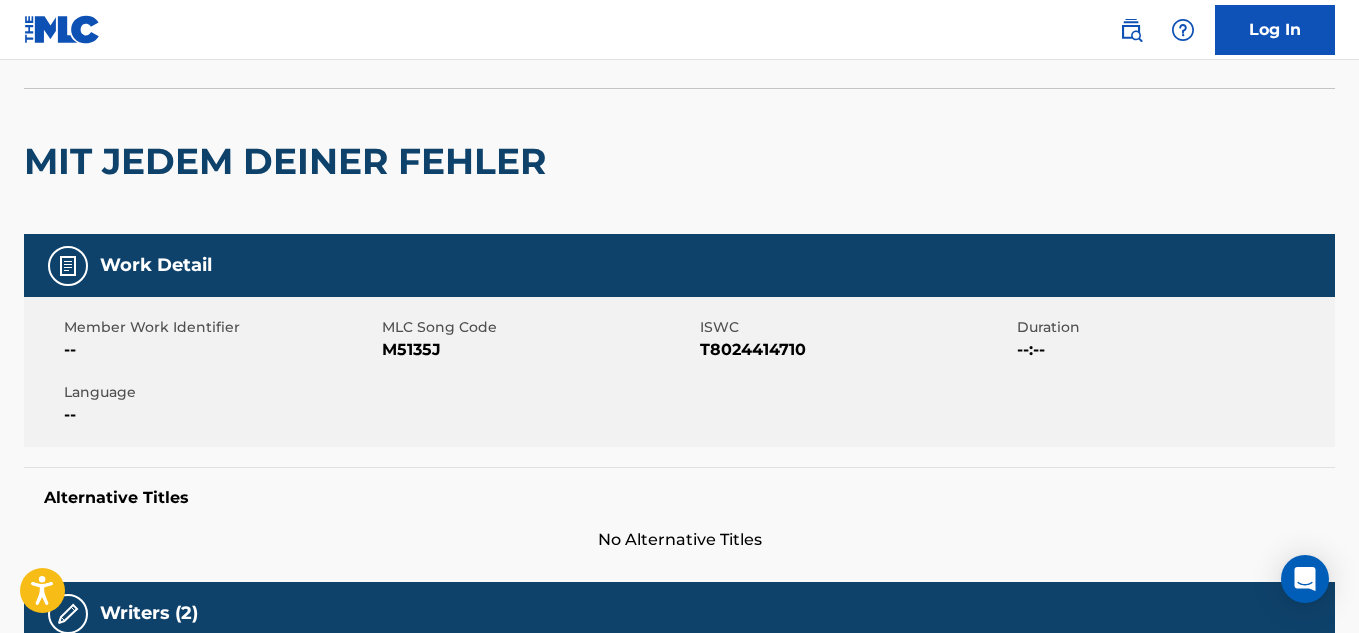 scroll, scrollTop: 123, scrollLeft: 0, axis: vertical 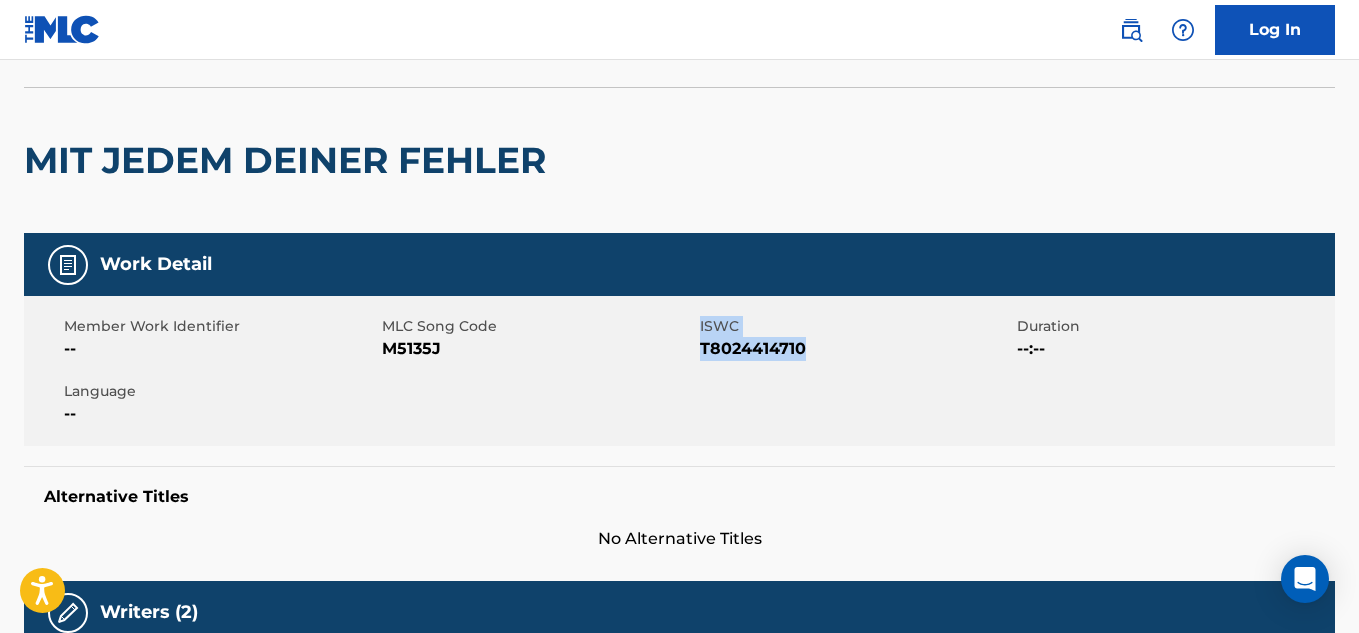 drag, startPoint x: 696, startPoint y: 349, endPoint x: 830, endPoint y: 345, distance: 134.0597 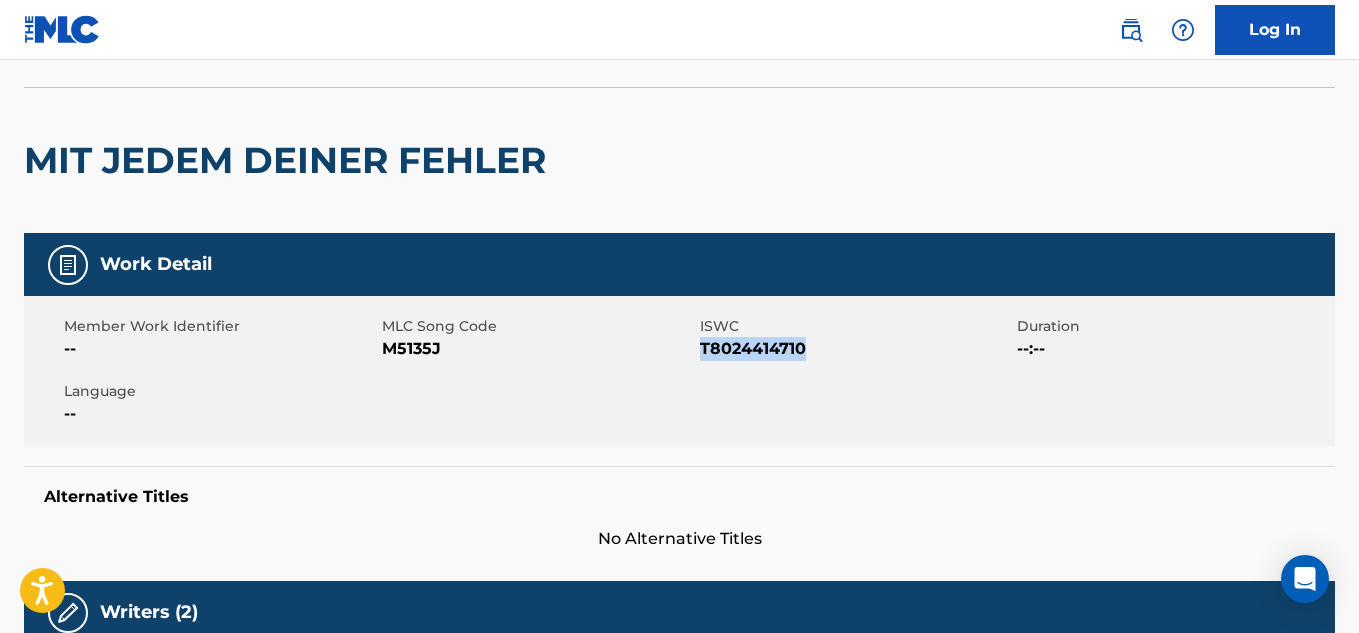 drag, startPoint x: 820, startPoint y: 345, endPoint x: 699, endPoint y: 348, distance: 121.037186 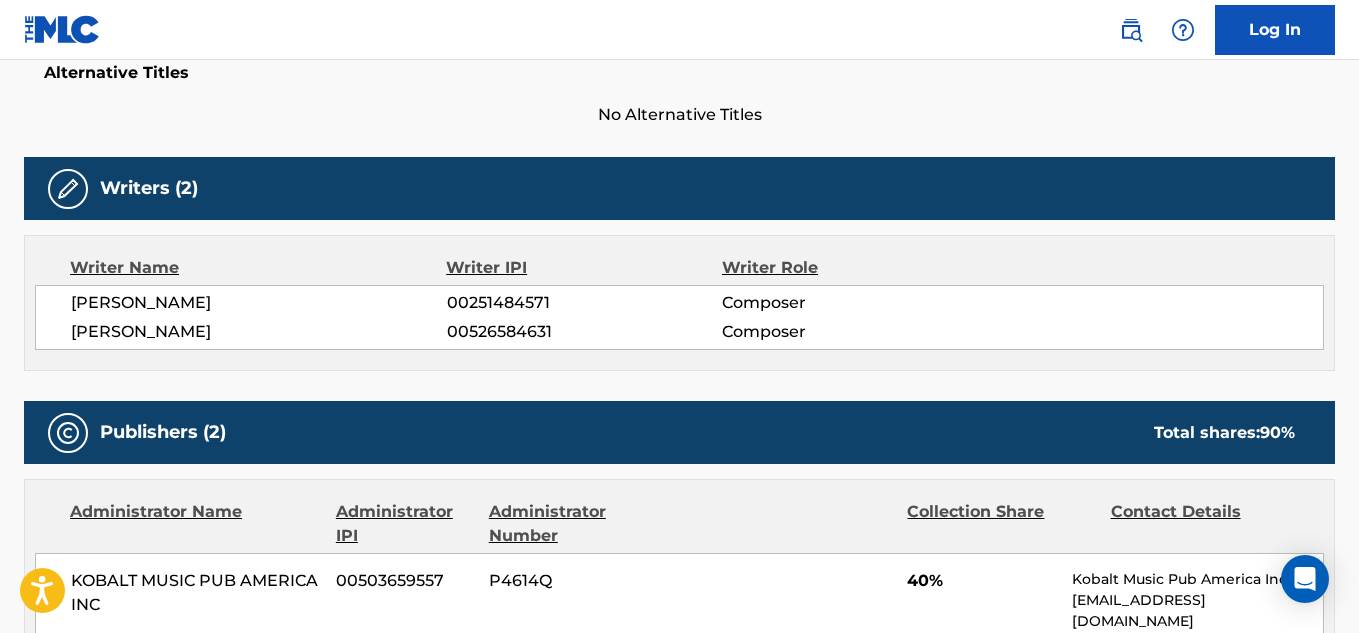 scroll, scrollTop: 548, scrollLeft: 0, axis: vertical 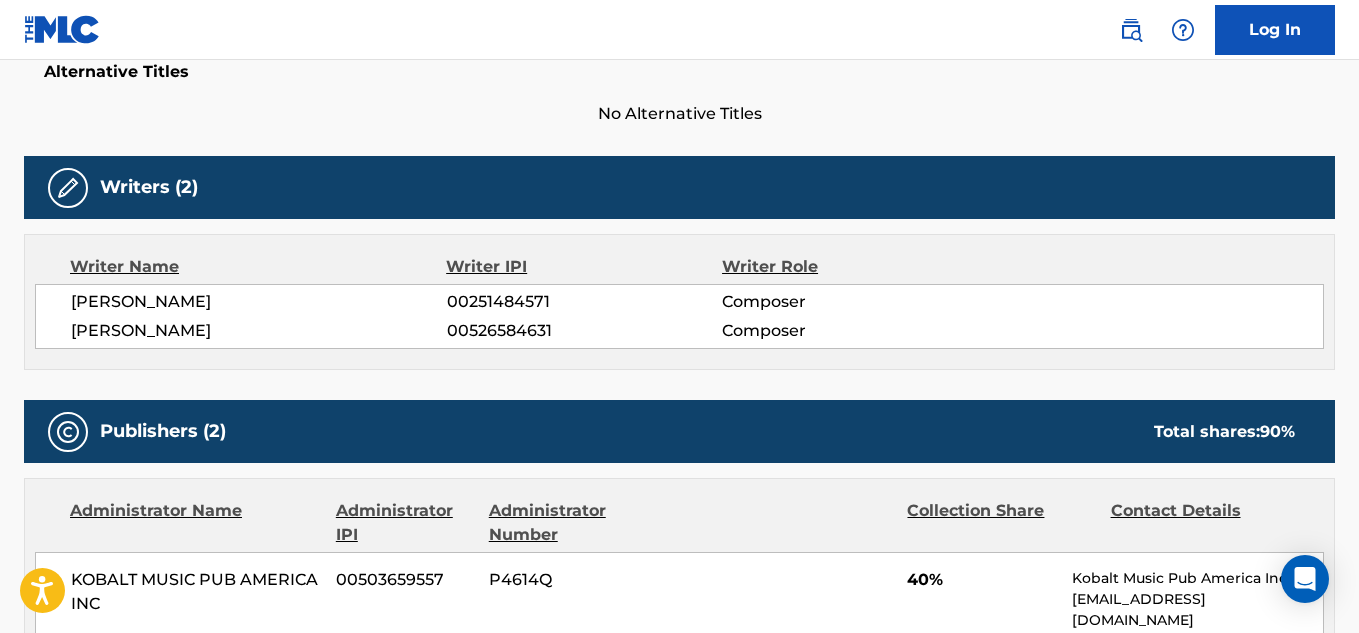 drag, startPoint x: 445, startPoint y: 334, endPoint x: 630, endPoint y: 329, distance: 185.06755 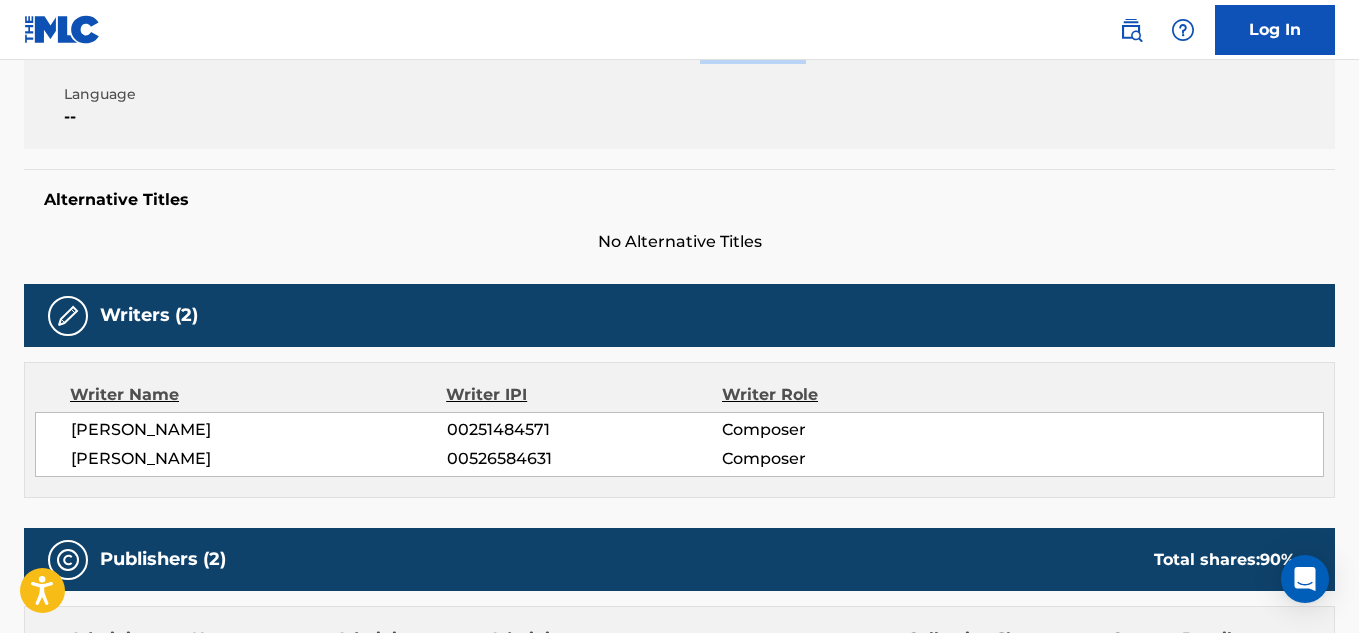 scroll, scrollTop: 419, scrollLeft: 0, axis: vertical 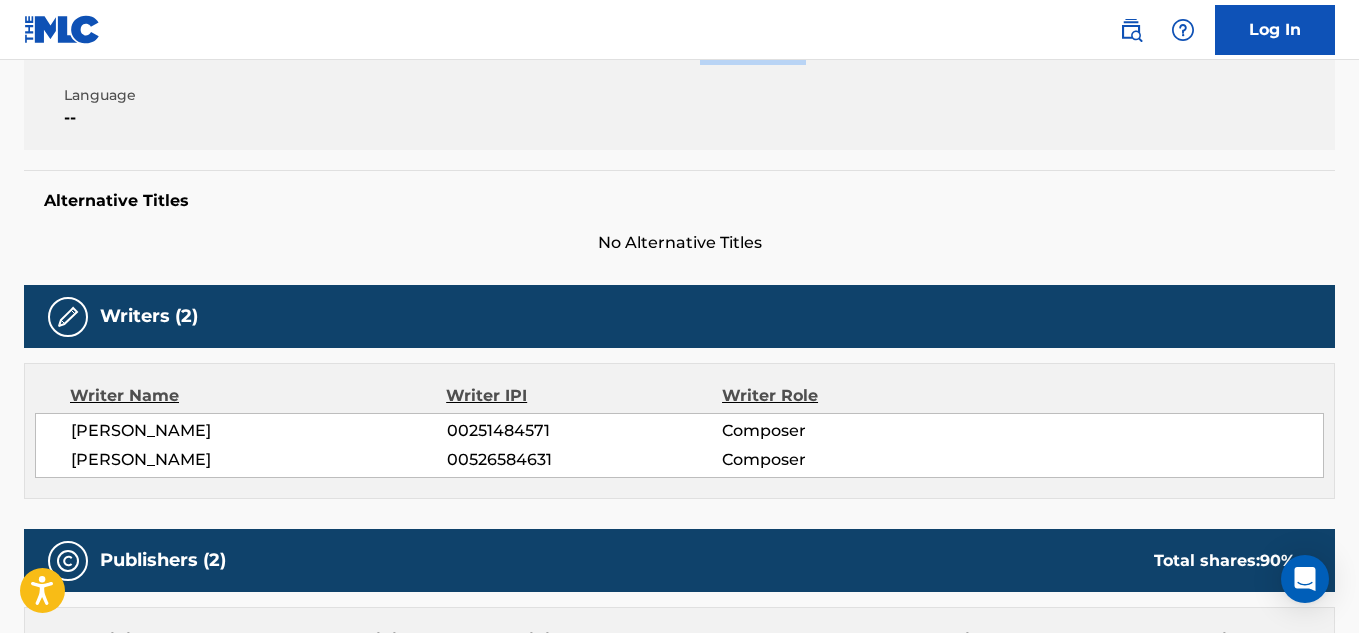 copy on "00526584631" 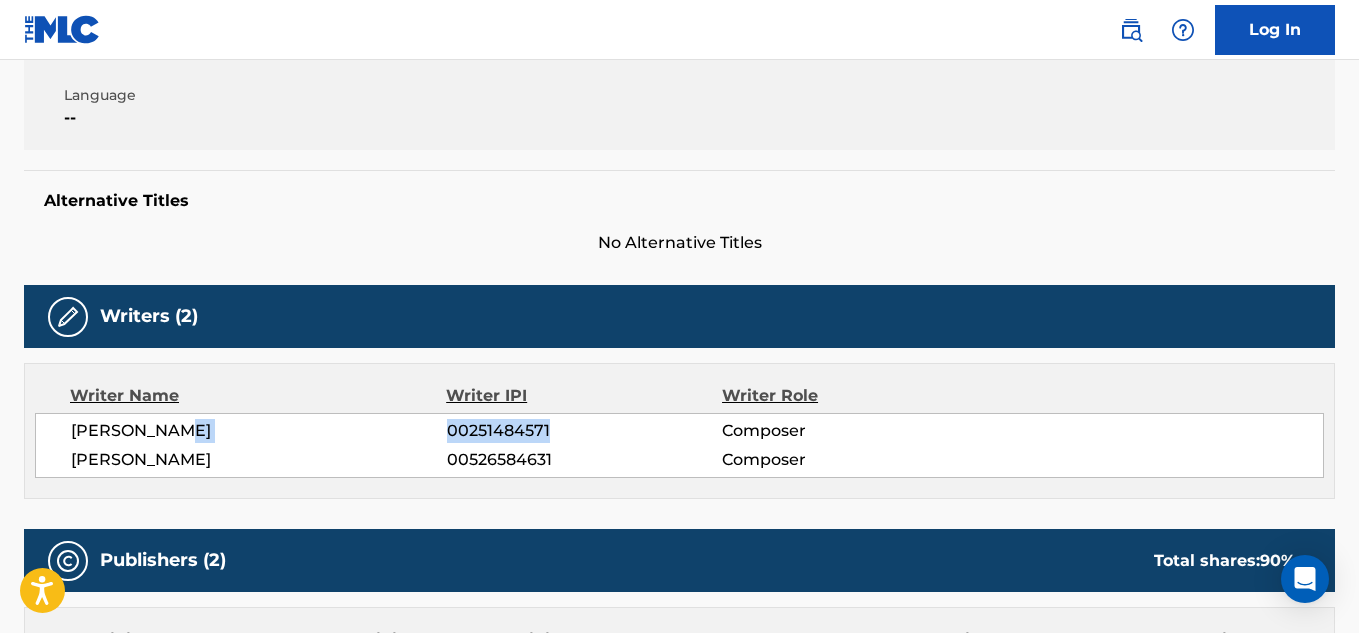 drag, startPoint x: 562, startPoint y: 427, endPoint x: 418, endPoint y: 421, distance: 144.12494 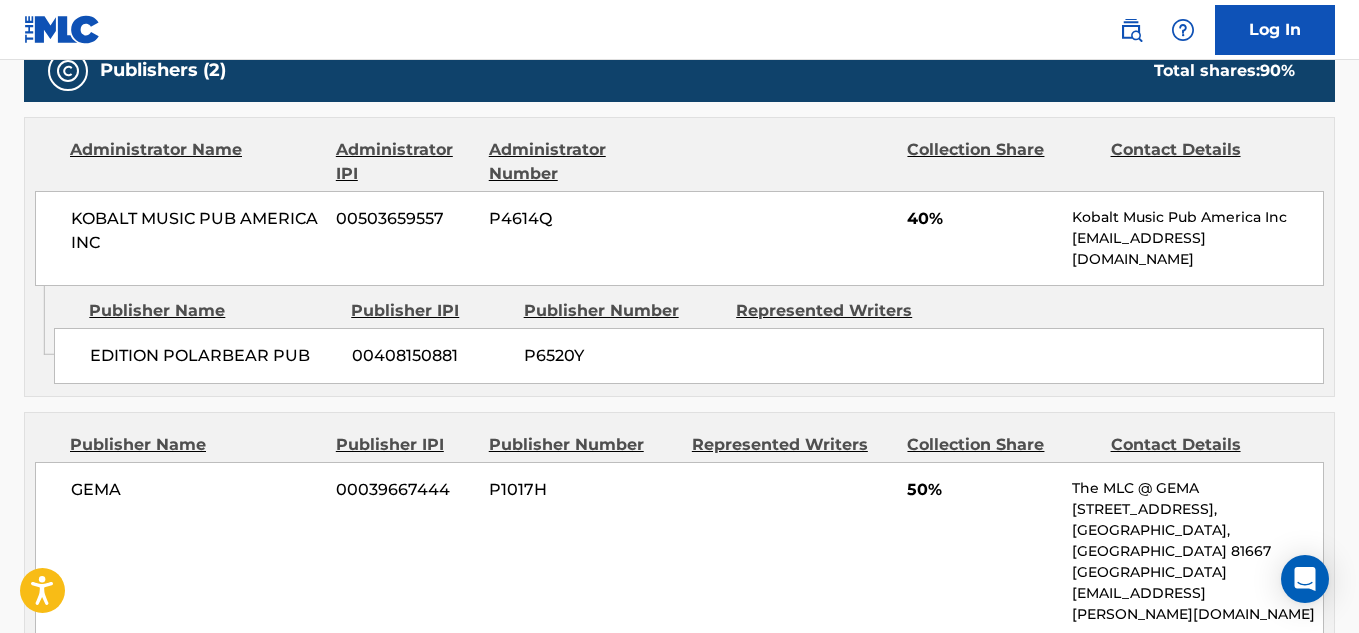 scroll, scrollTop: 453, scrollLeft: 0, axis: vertical 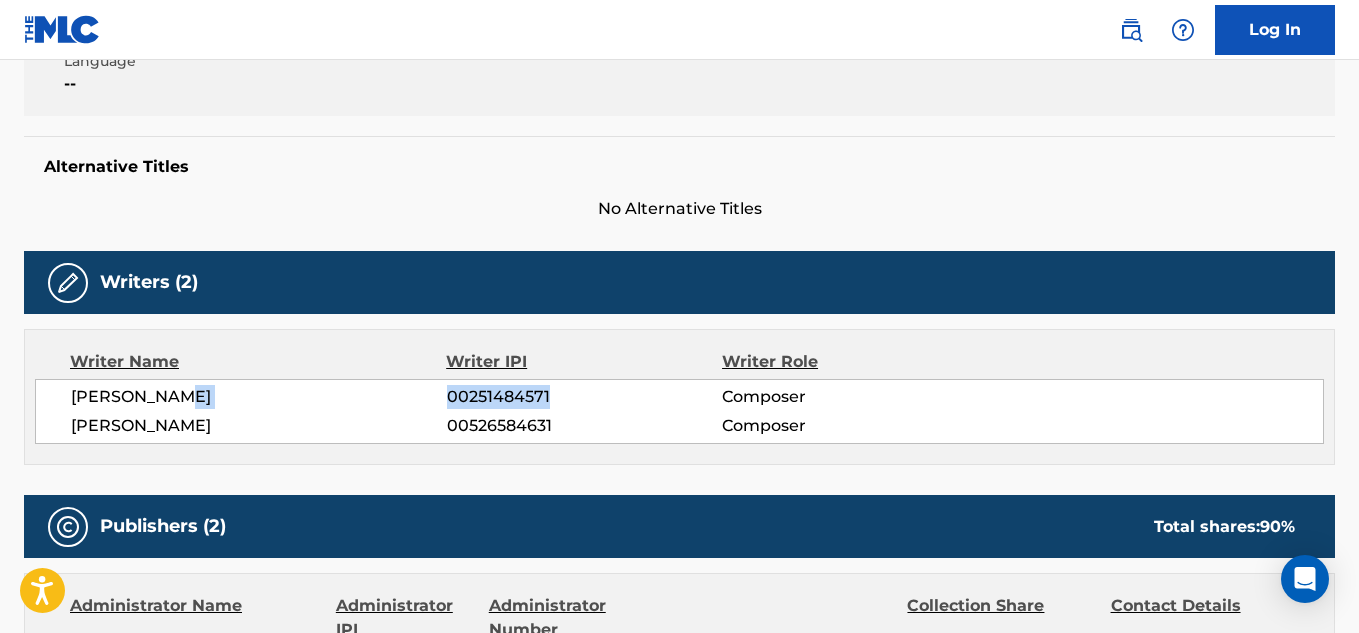 copy on "00251484571" 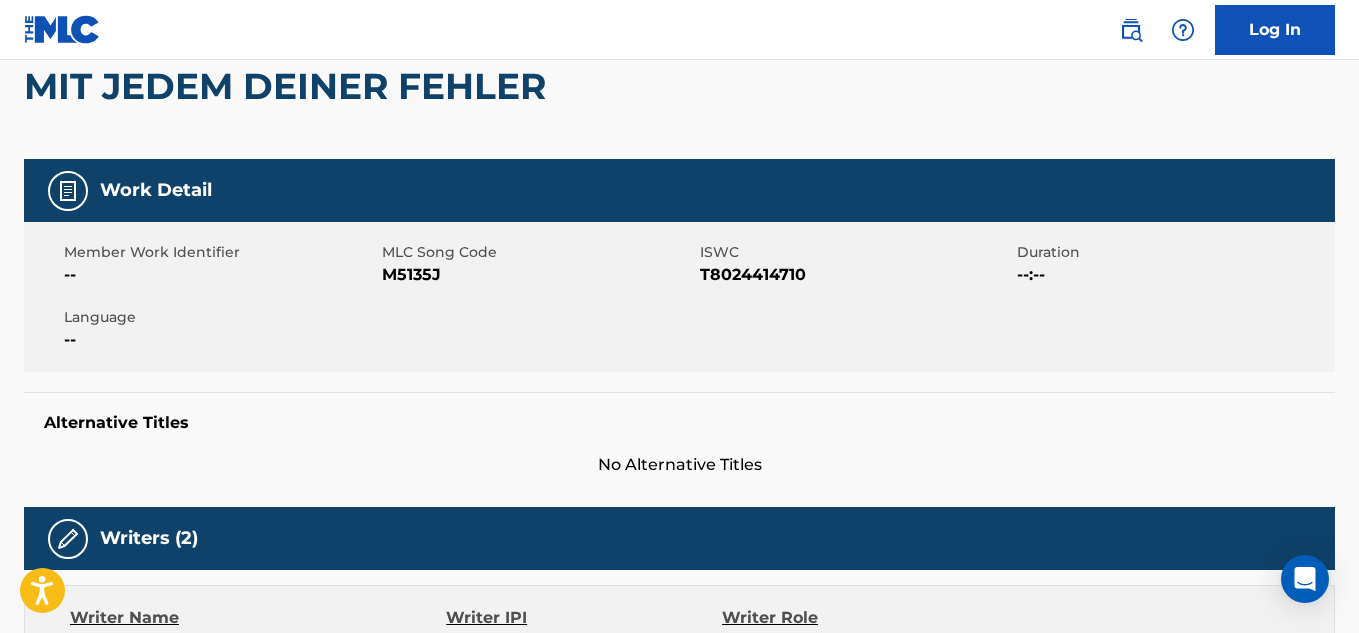 scroll, scrollTop: 196, scrollLeft: 0, axis: vertical 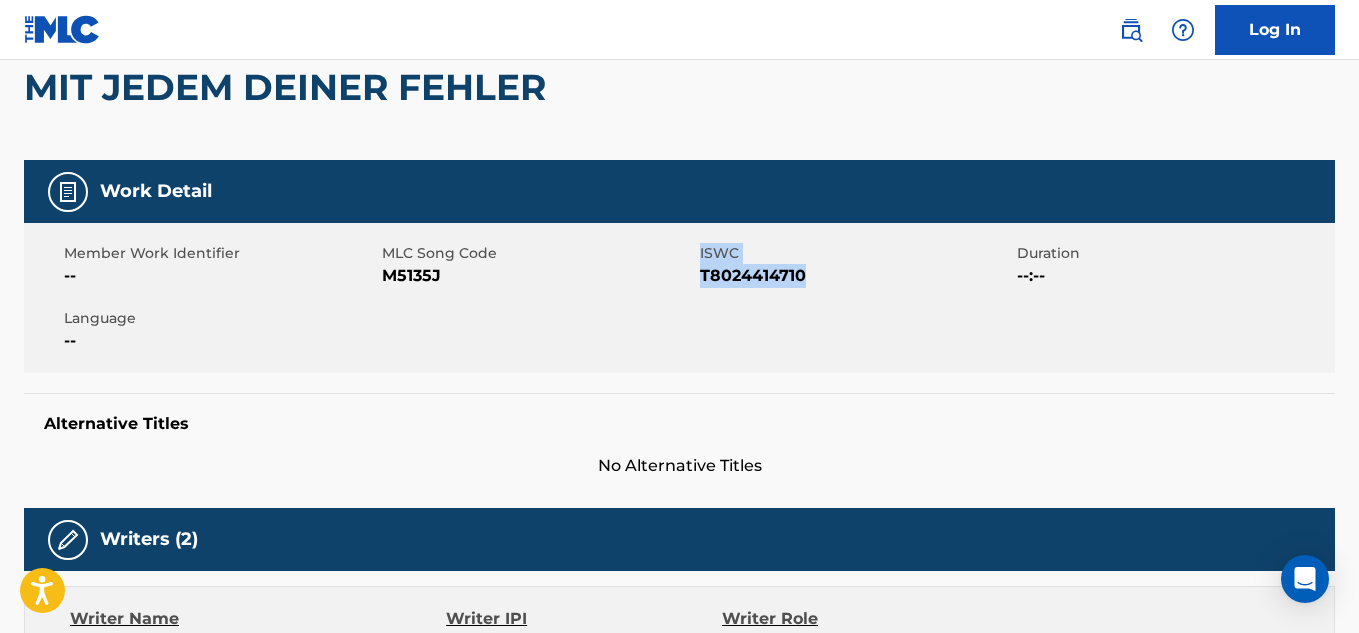 drag, startPoint x: 696, startPoint y: 268, endPoint x: 854, endPoint y: 277, distance: 158.25612 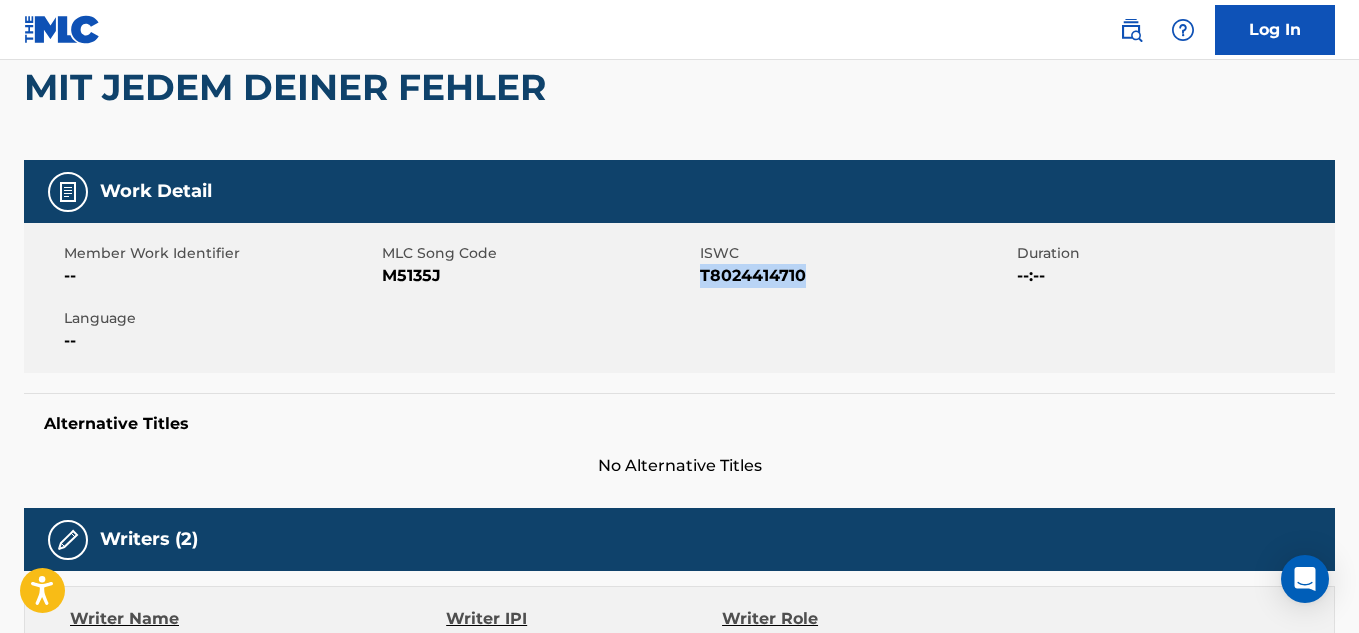 drag, startPoint x: 833, startPoint y: 277, endPoint x: 701, endPoint y: 276, distance: 132.00378 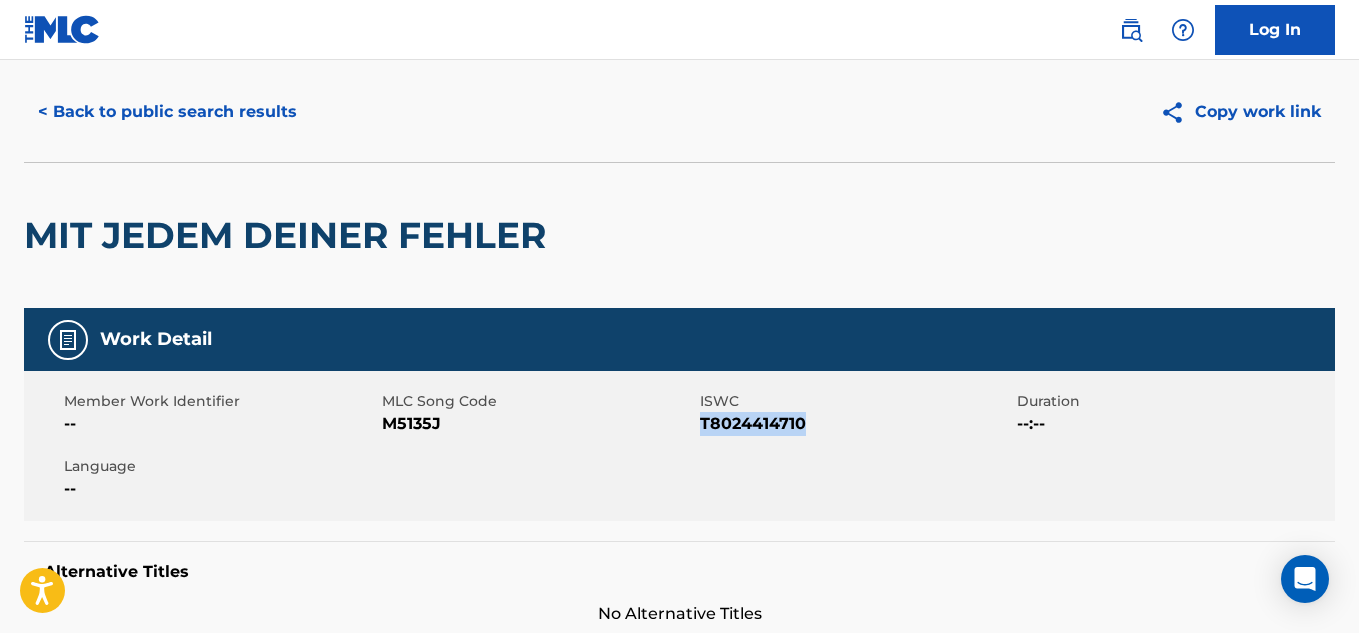 scroll, scrollTop: 0, scrollLeft: 0, axis: both 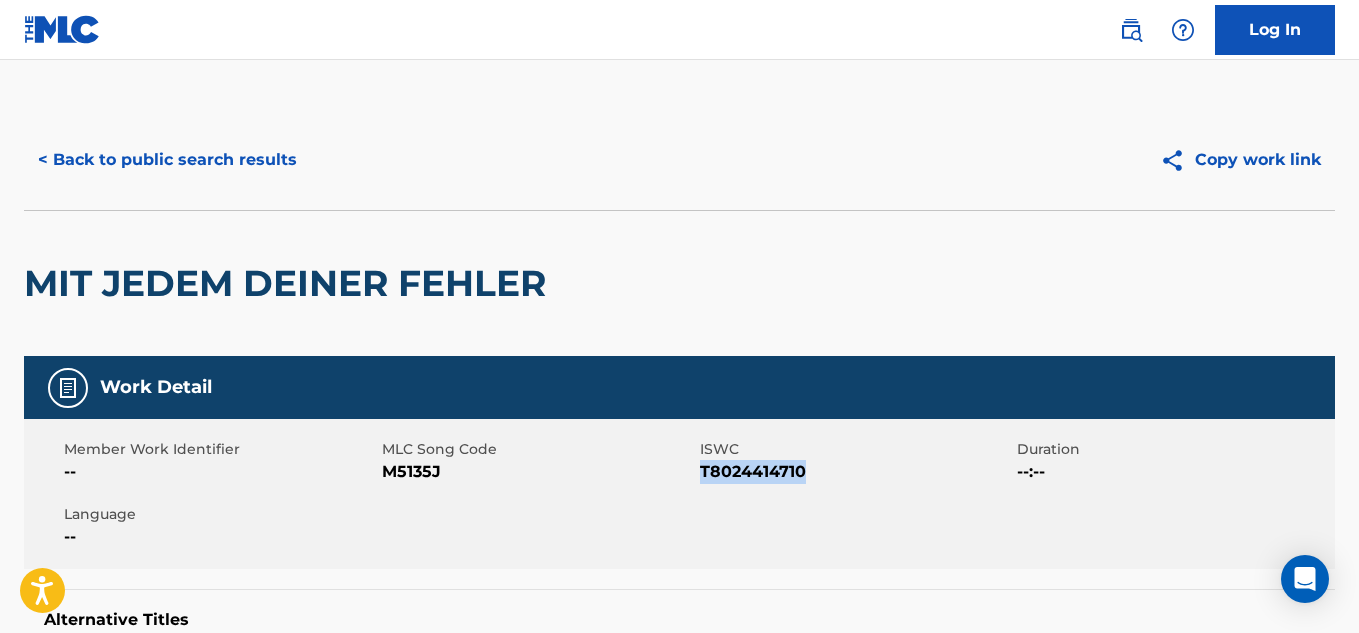 click on "< Back to public search results" at bounding box center [167, 160] 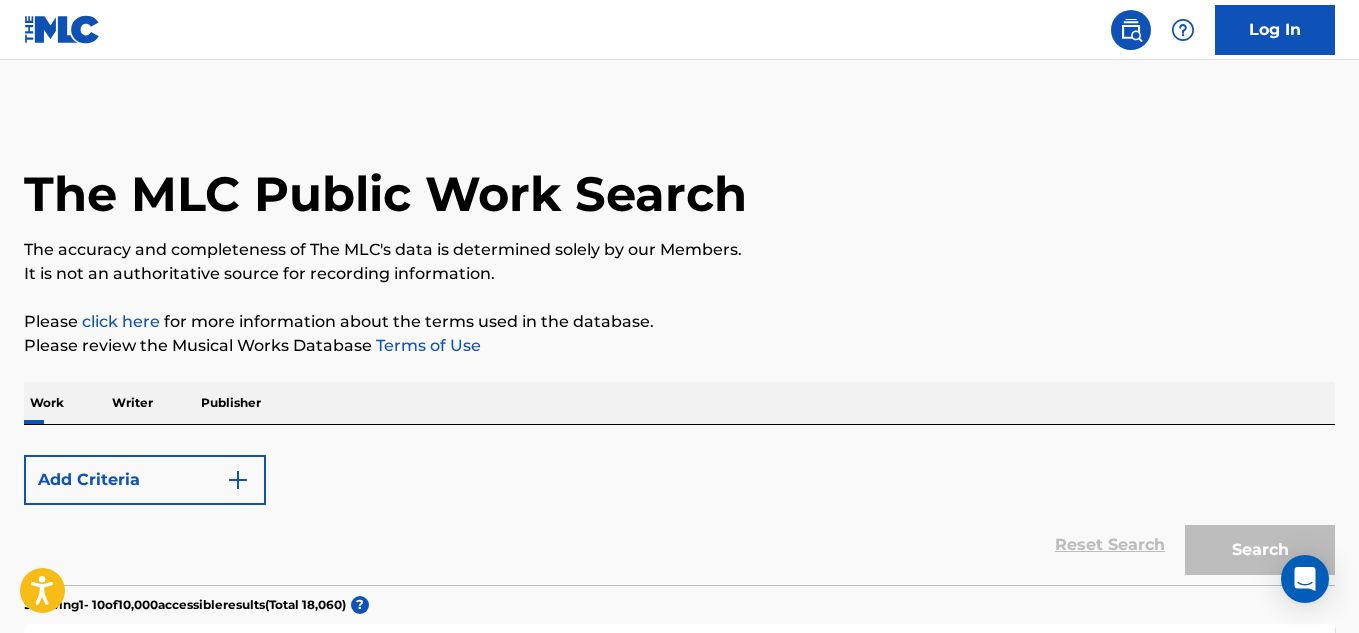 scroll, scrollTop: 363, scrollLeft: 0, axis: vertical 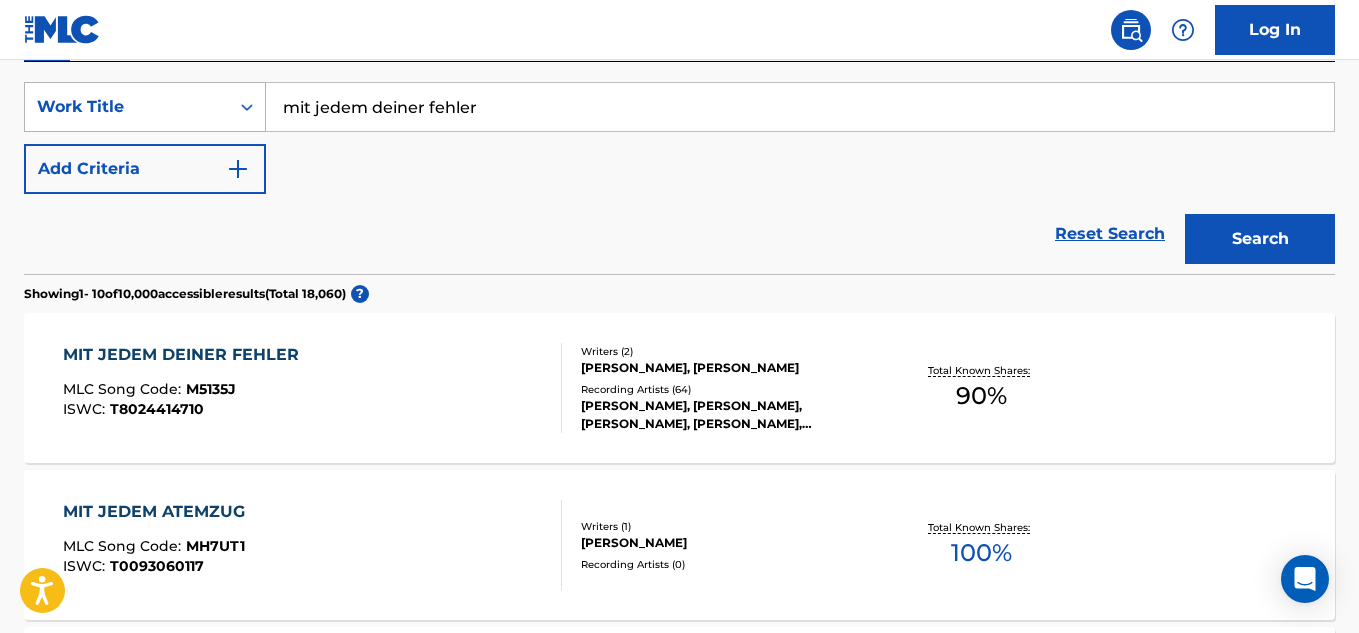 drag, startPoint x: 342, startPoint y: 118, endPoint x: 264, endPoint y: 116, distance: 78.025635 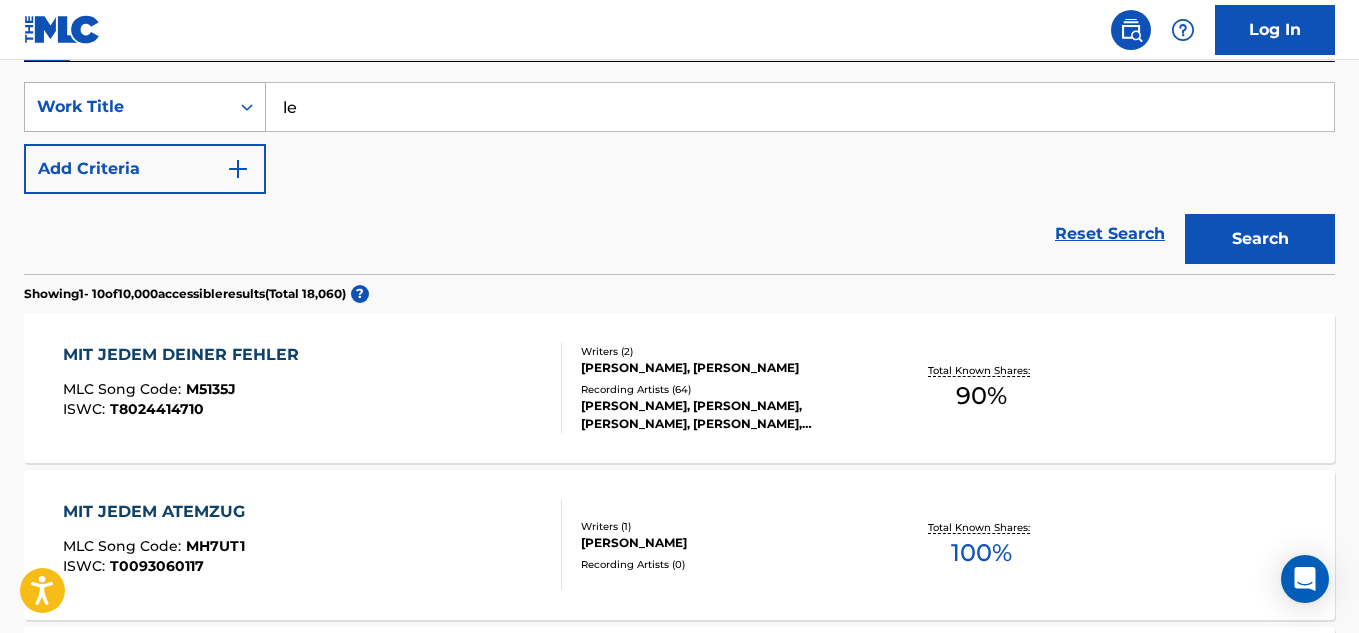 type on "l" 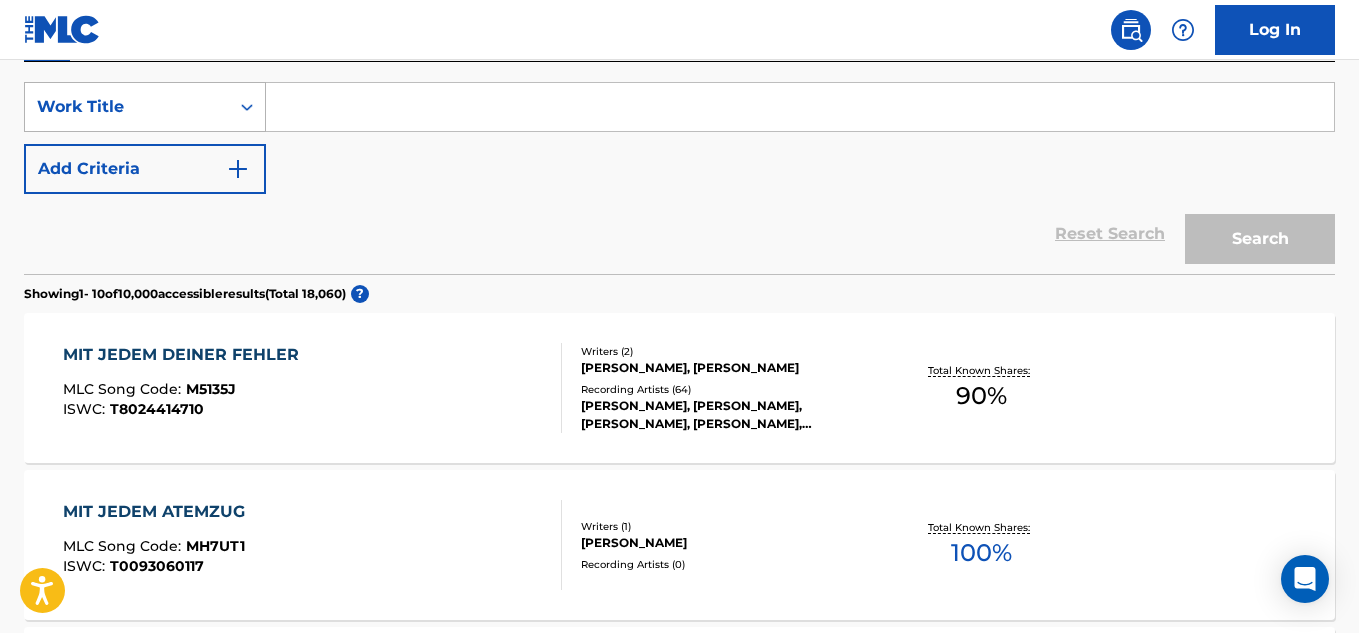 paste on "Proibida pra Mim" 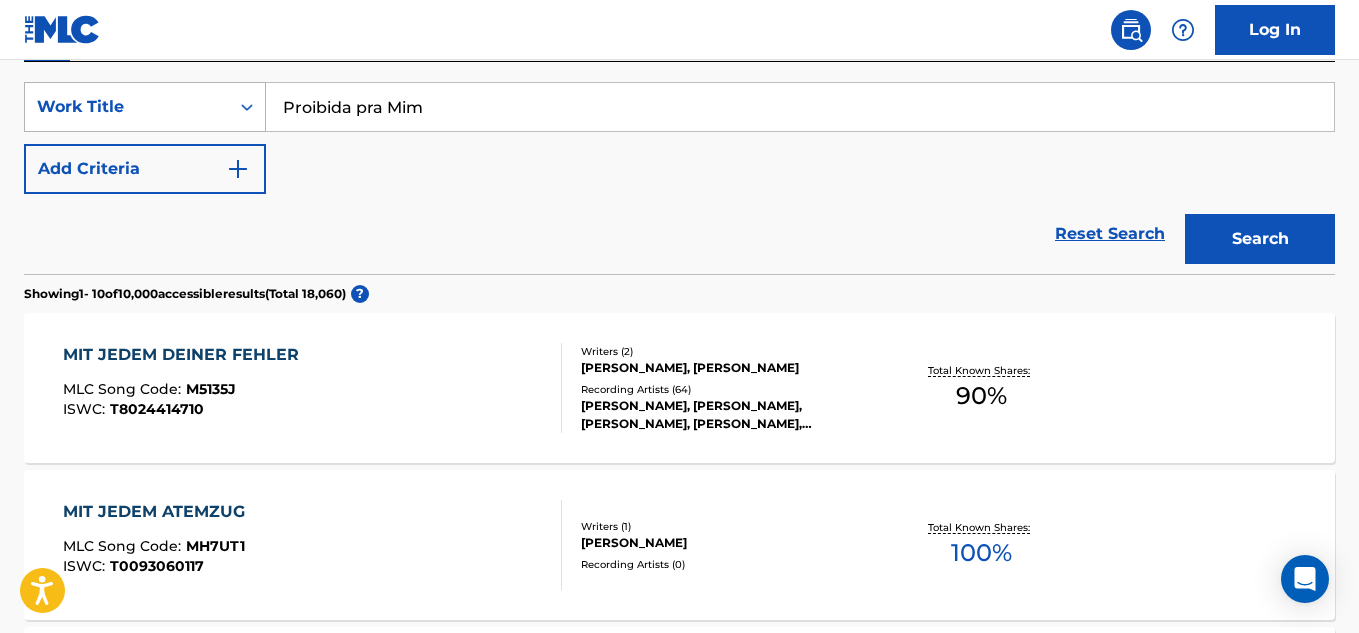 click on "Search" at bounding box center (1260, 239) 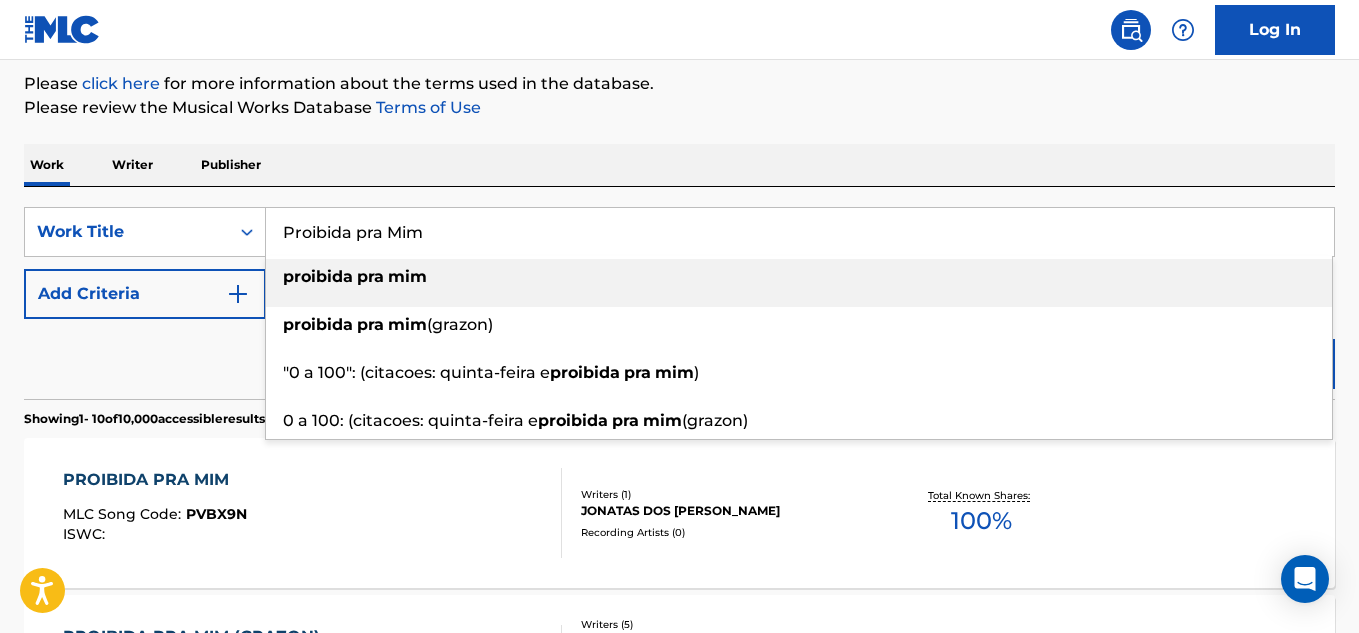 click on "proibida   pra   mim" at bounding box center (799, 277) 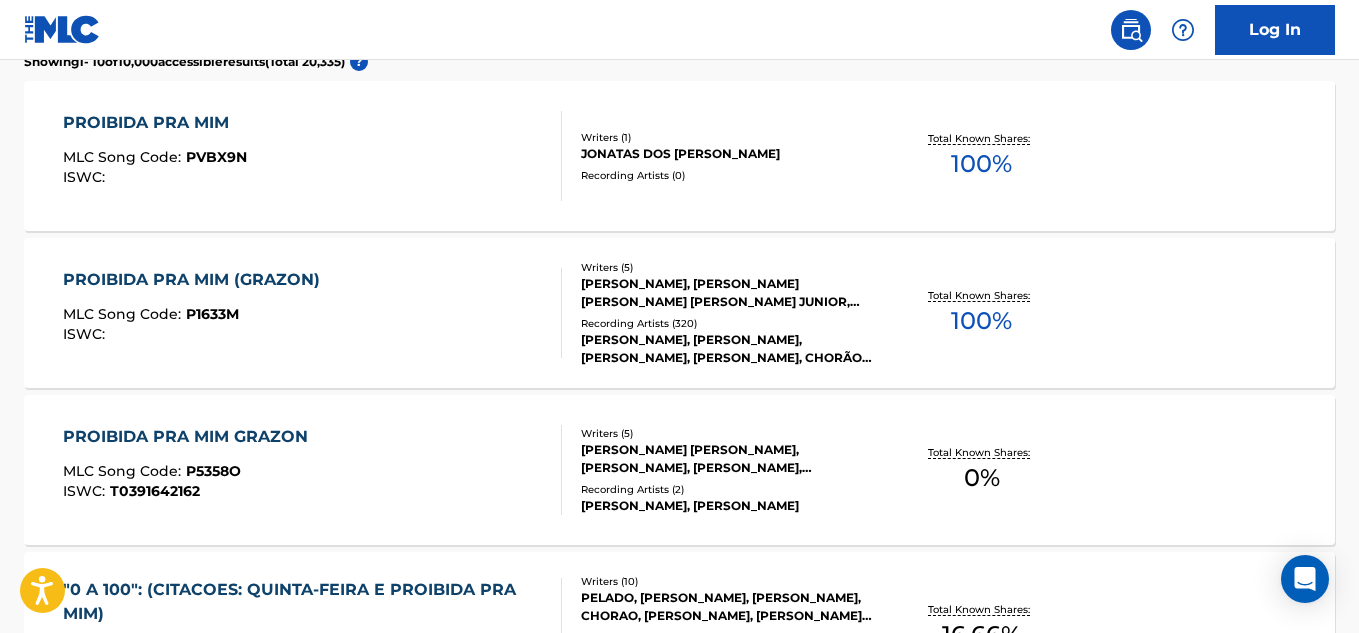 scroll, scrollTop: 594, scrollLeft: 0, axis: vertical 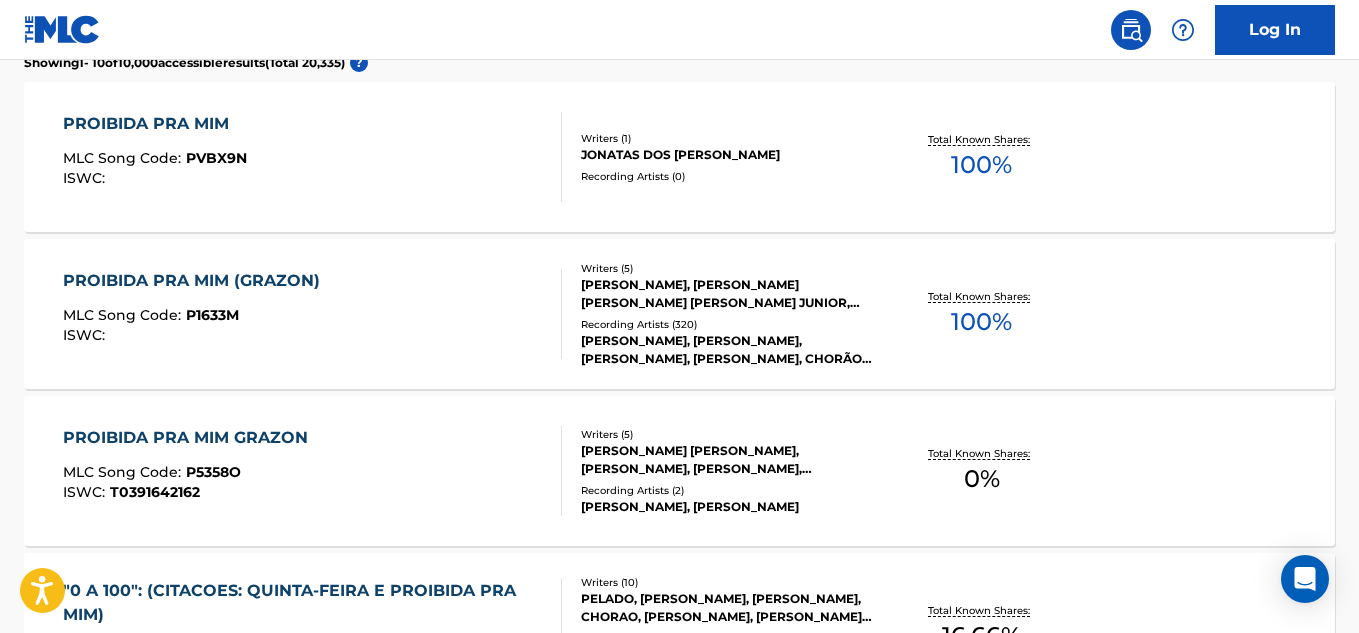 click on "PROIBIDA PRA MIM (GRAZON)" at bounding box center (196, 281) 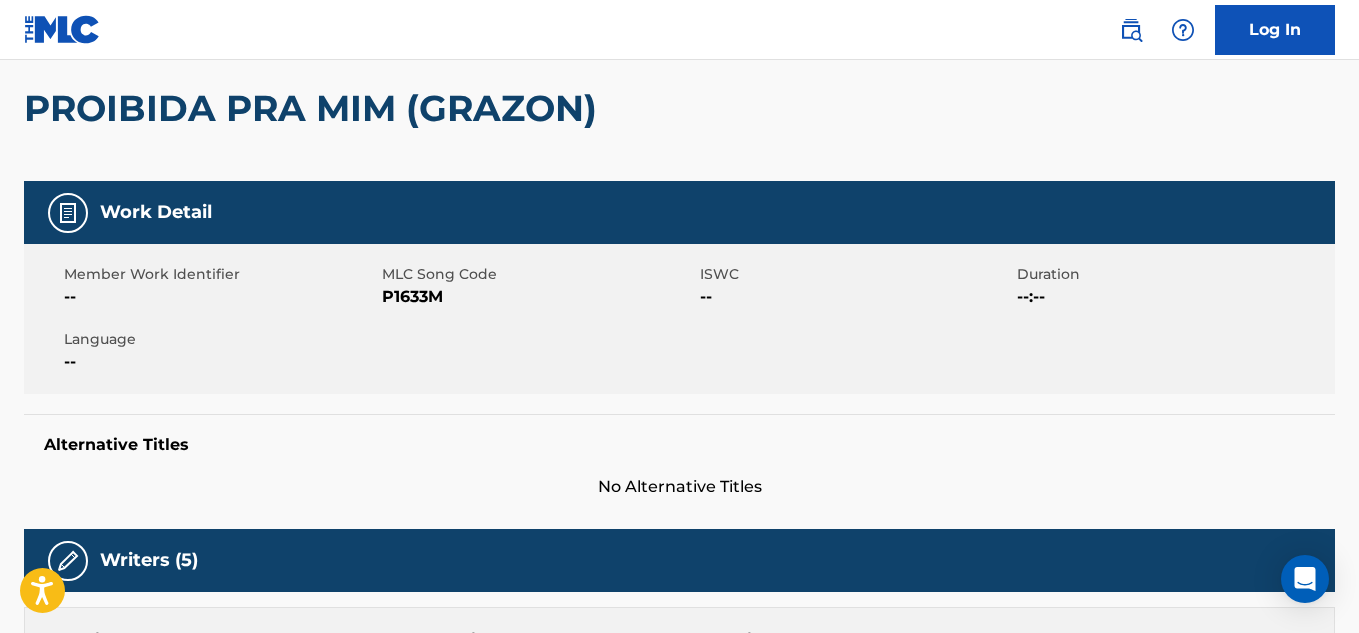 scroll, scrollTop: 0, scrollLeft: 0, axis: both 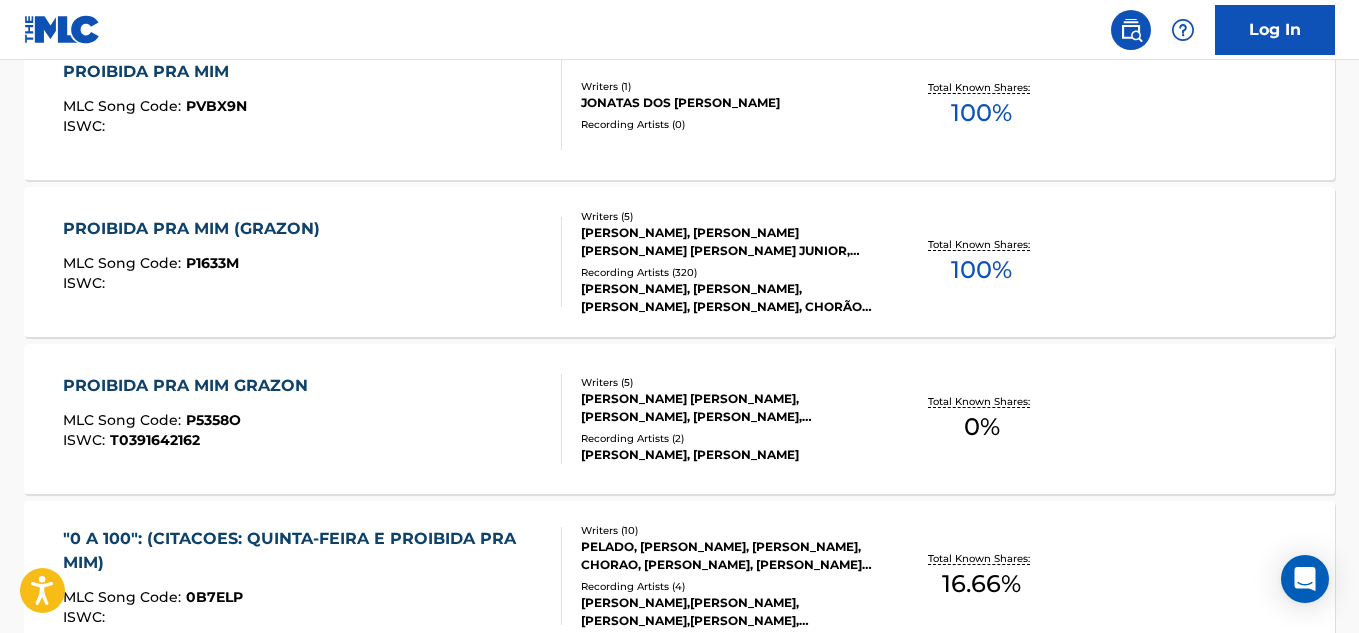 click on "Writers ( 5 ) [PERSON_NAME] [PERSON_NAME], [PERSON_NAME], [PERSON_NAME], [PERSON_NAME], PELADO Recording Artists ( 2 ) [PERSON_NAME], [PERSON_NAME]" at bounding box center (717, 419) 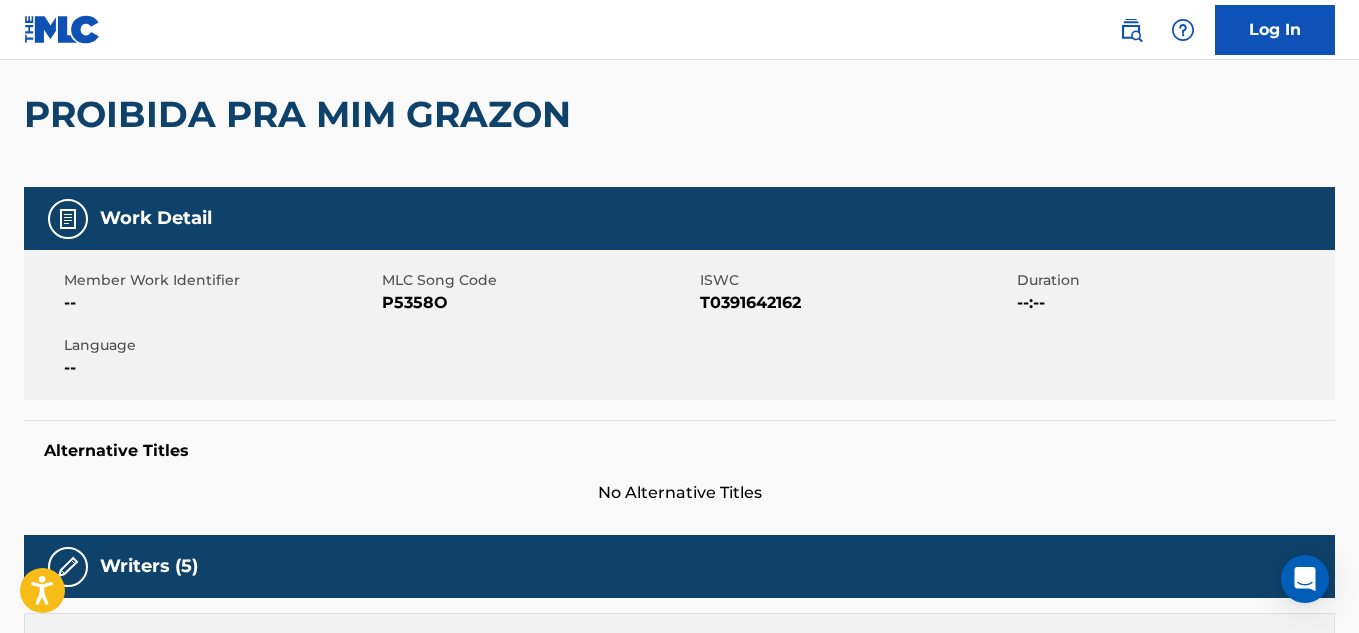 scroll, scrollTop: 168, scrollLeft: 0, axis: vertical 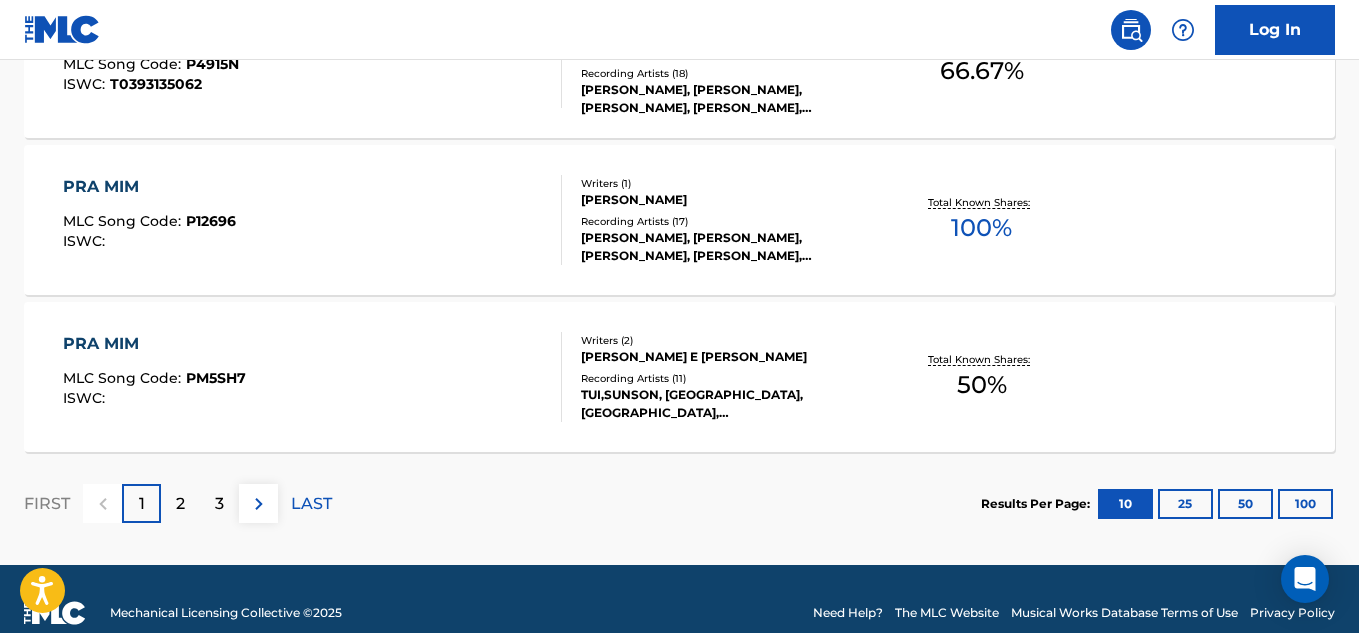 click on "2" at bounding box center (180, 504) 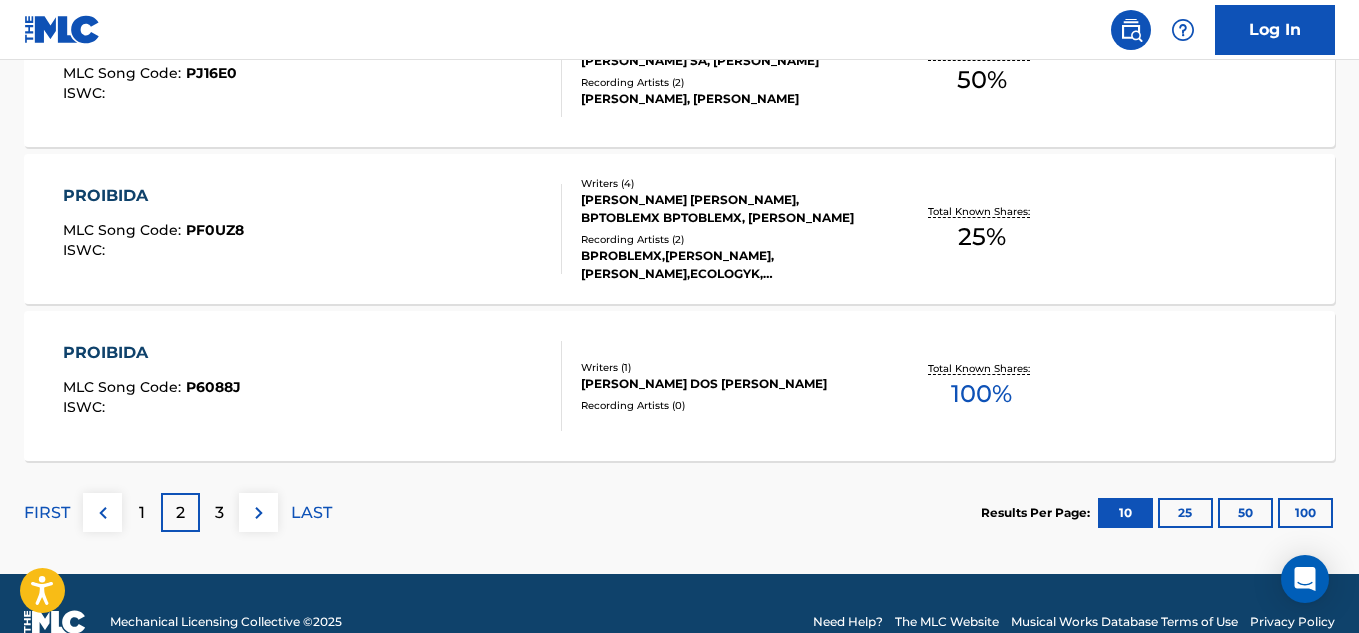scroll, scrollTop: 1815, scrollLeft: 0, axis: vertical 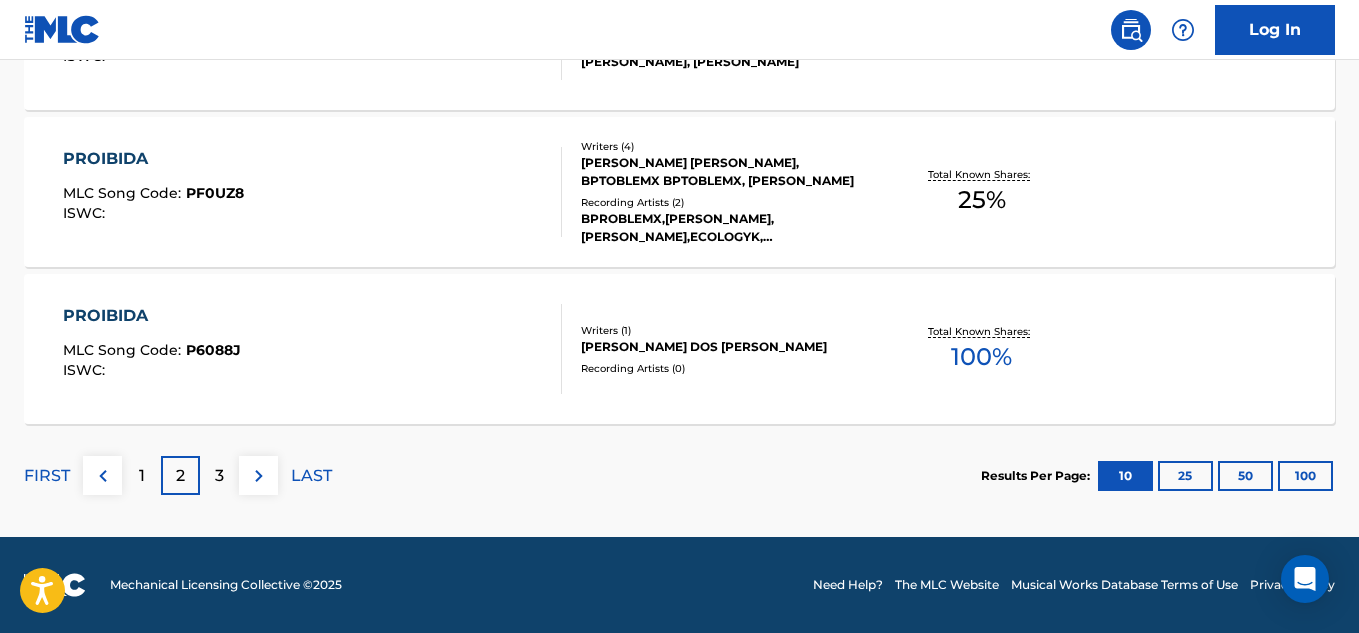 click on "1" at bounding box center [141, 475] 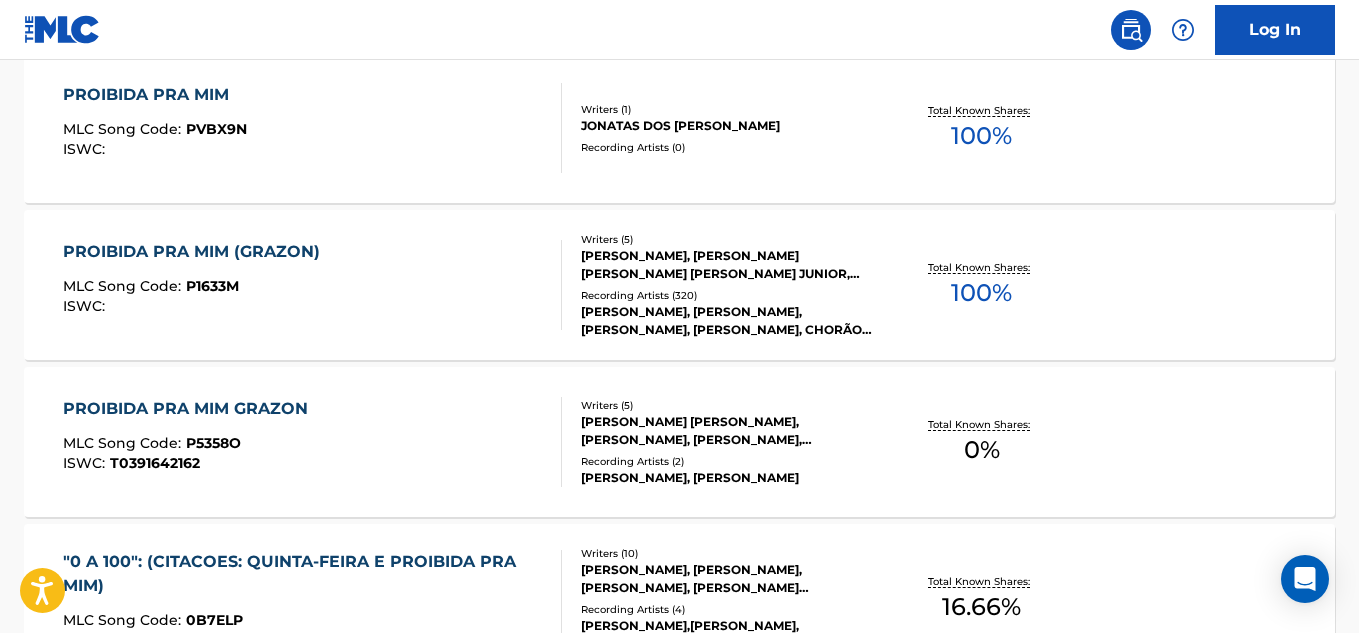 scroll, scrollTop: 718, scrollLeft: 0, axis: vertical 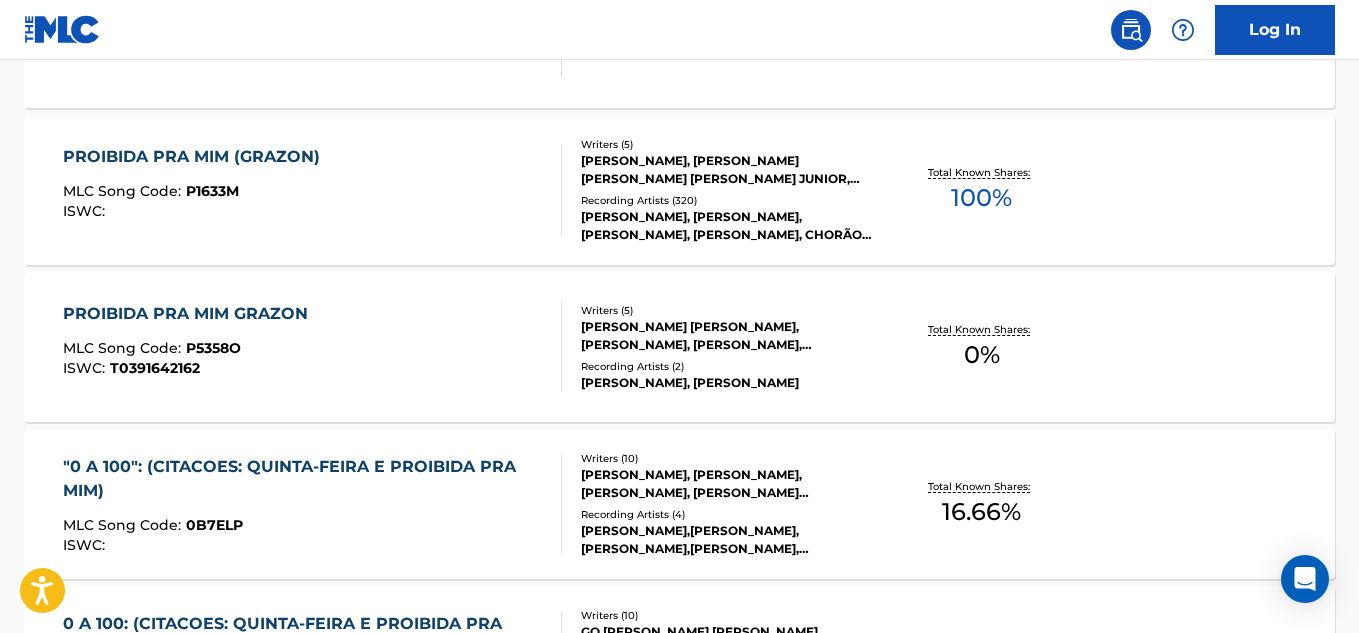 click on "PROIBIDA PRA MIM GRAZON" at bounding box center [190, 314] 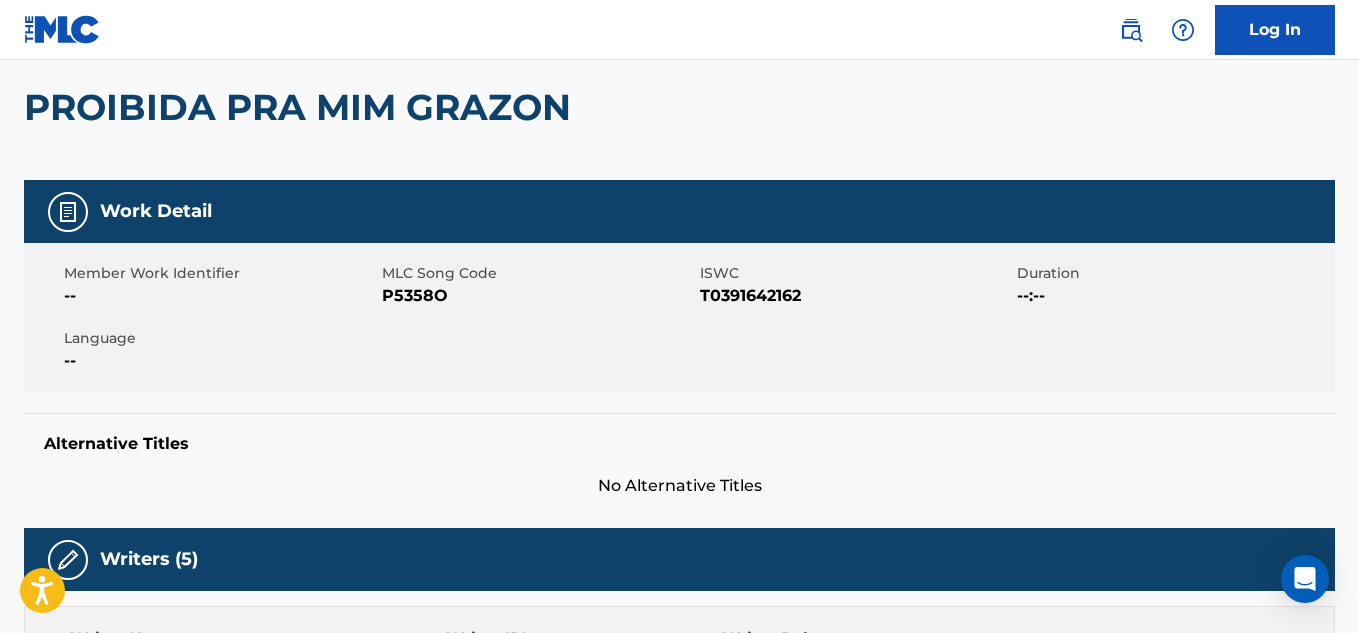 scroll, scrollTop: 175, scrollLeft: 0, axis: vertical 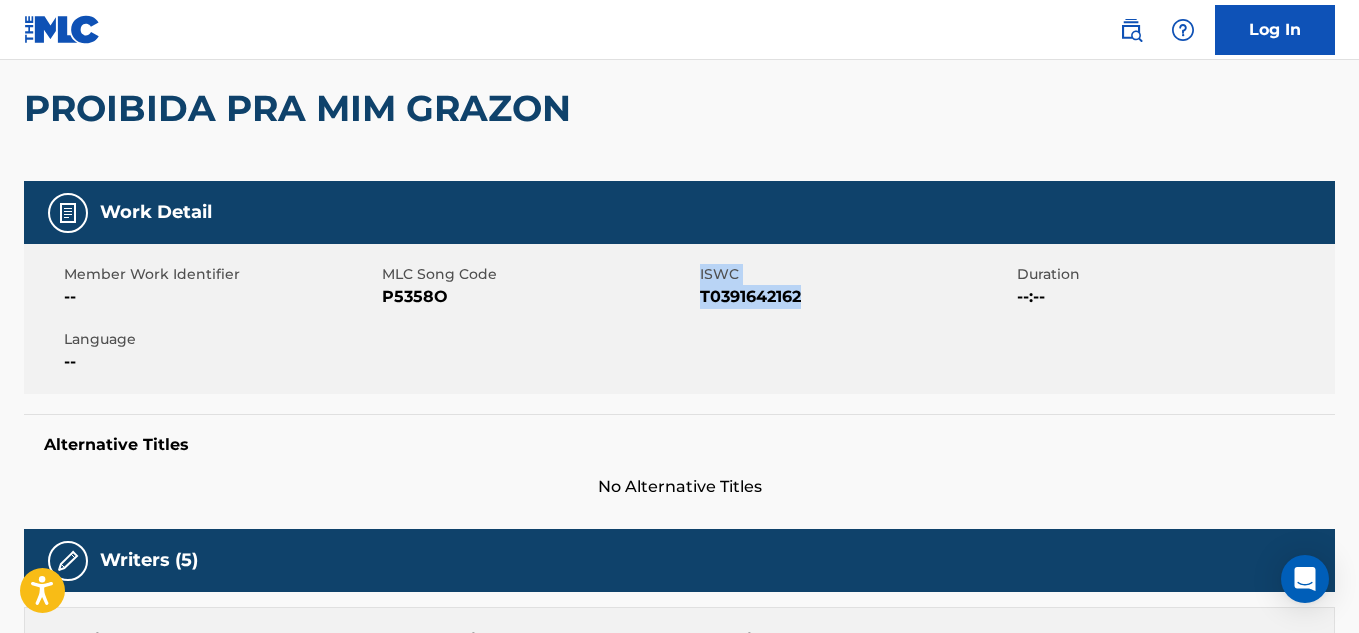 drag, startPoint x: 694, startPoint y: 295, endPoint x: 825, endPoint y: 299, distance: 131.06105 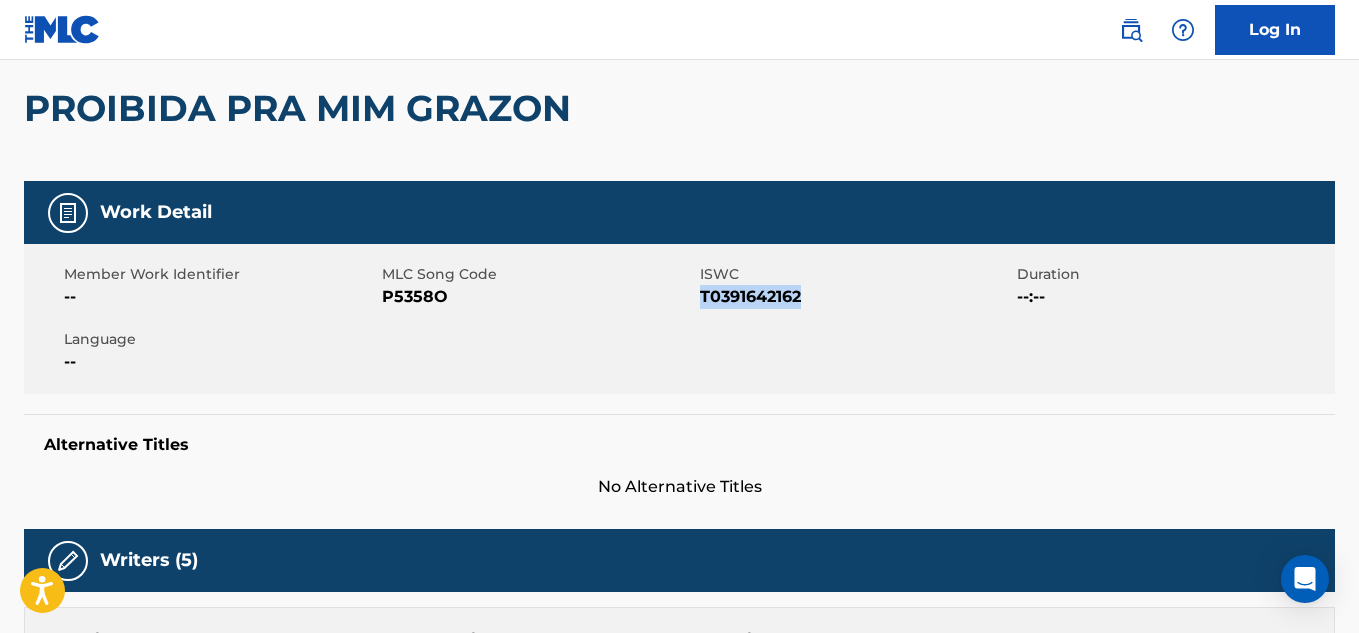 drag, startPoint x: 811, startPoint y: 299, endPoint x: 703, endPoint y: 292, distance: 108.226616 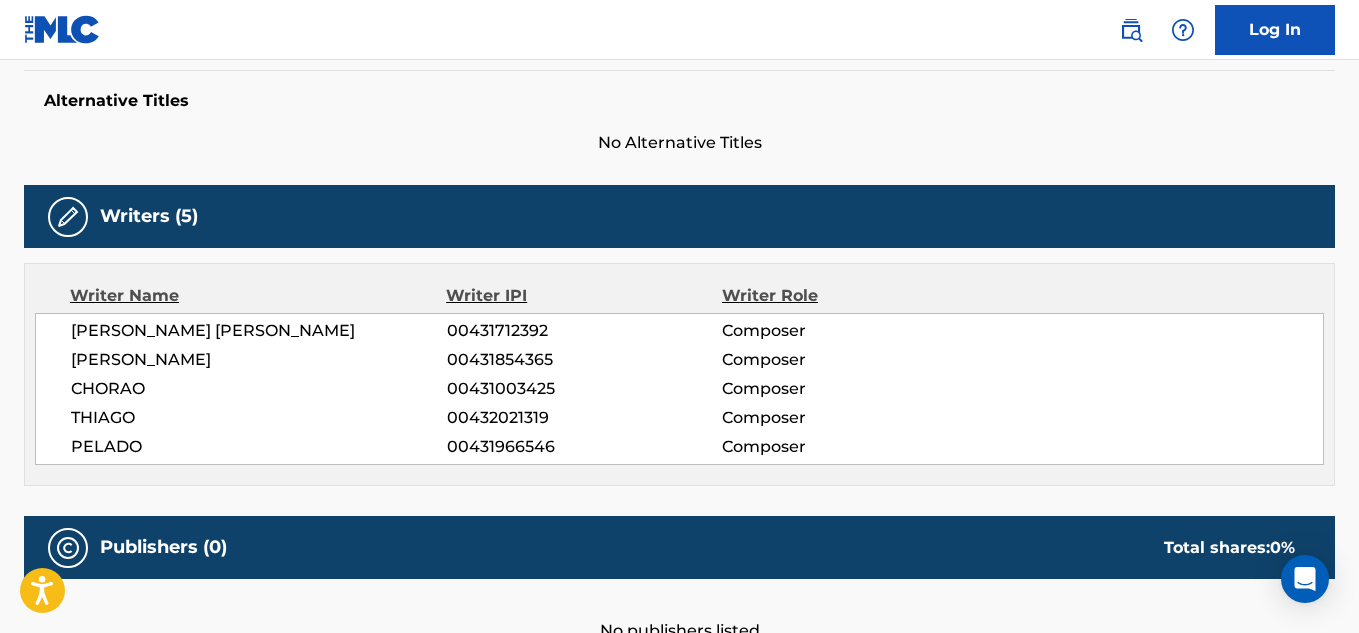 scroll, scrollTop: 520, scrollLeft: 0, axis: vertical 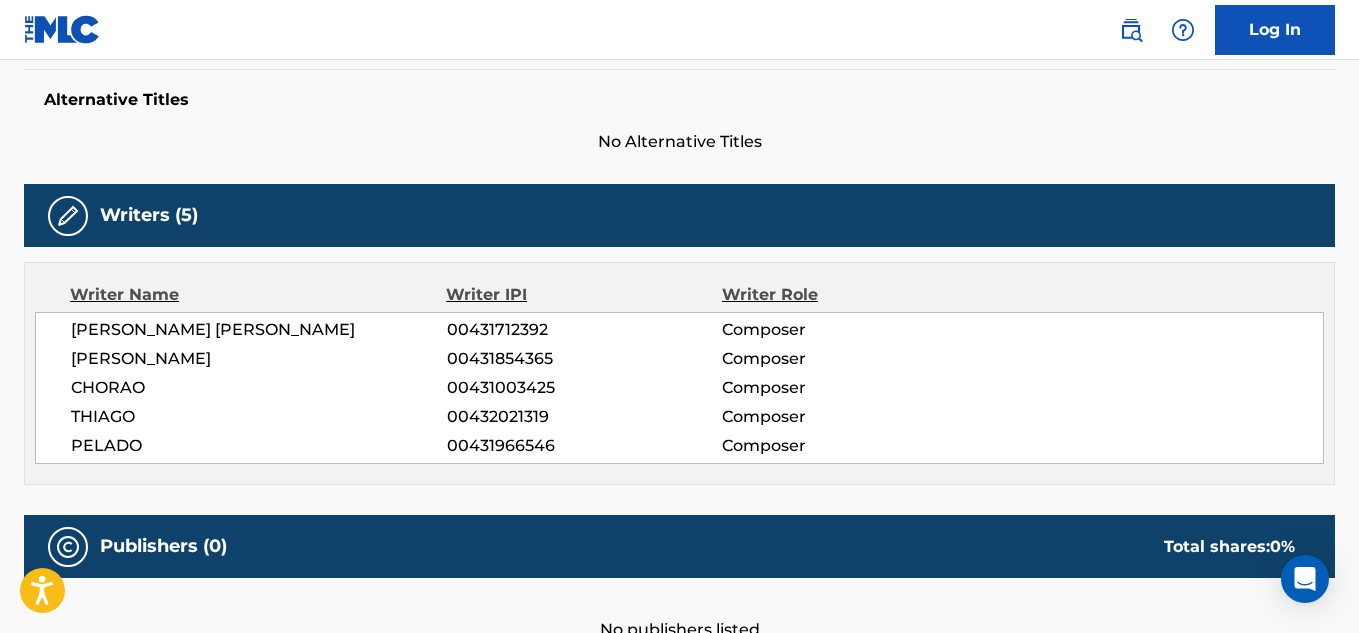 drag, startPoint x: 554, startPoint y: 366, endPoint x: 418, endPoint y: 361, distance: 136.09187 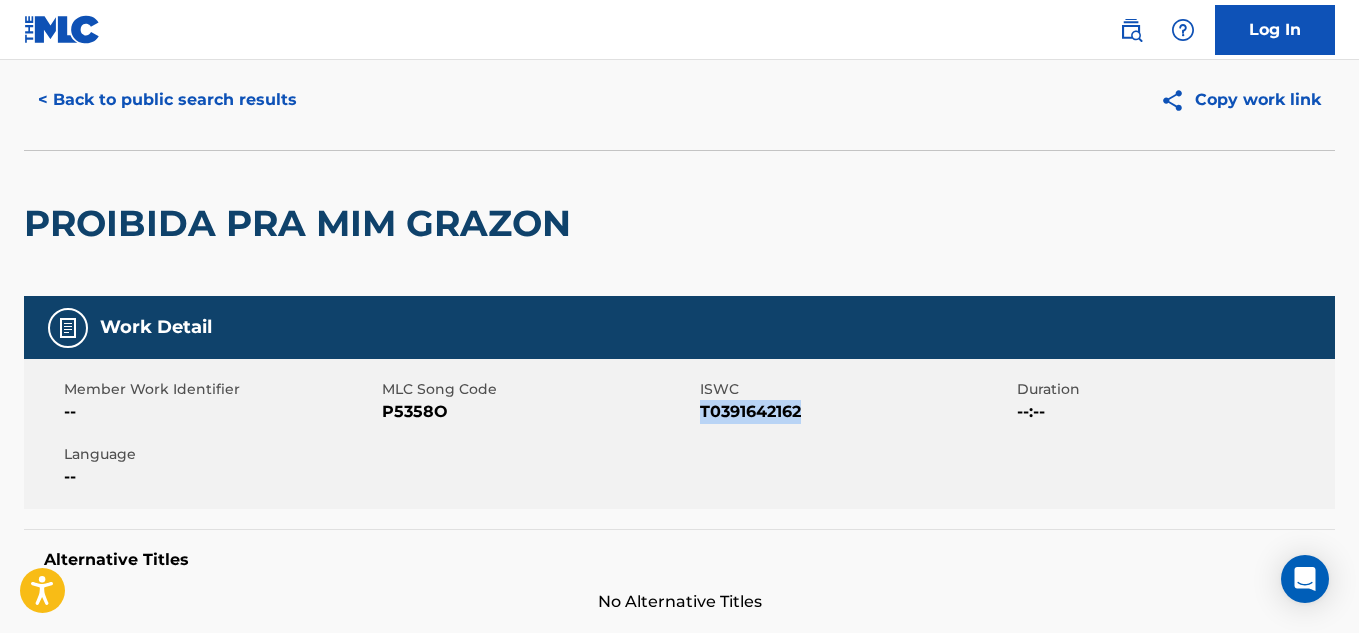 scroll, scrollTop: 59, scrollLeft: 0, axis: vertical 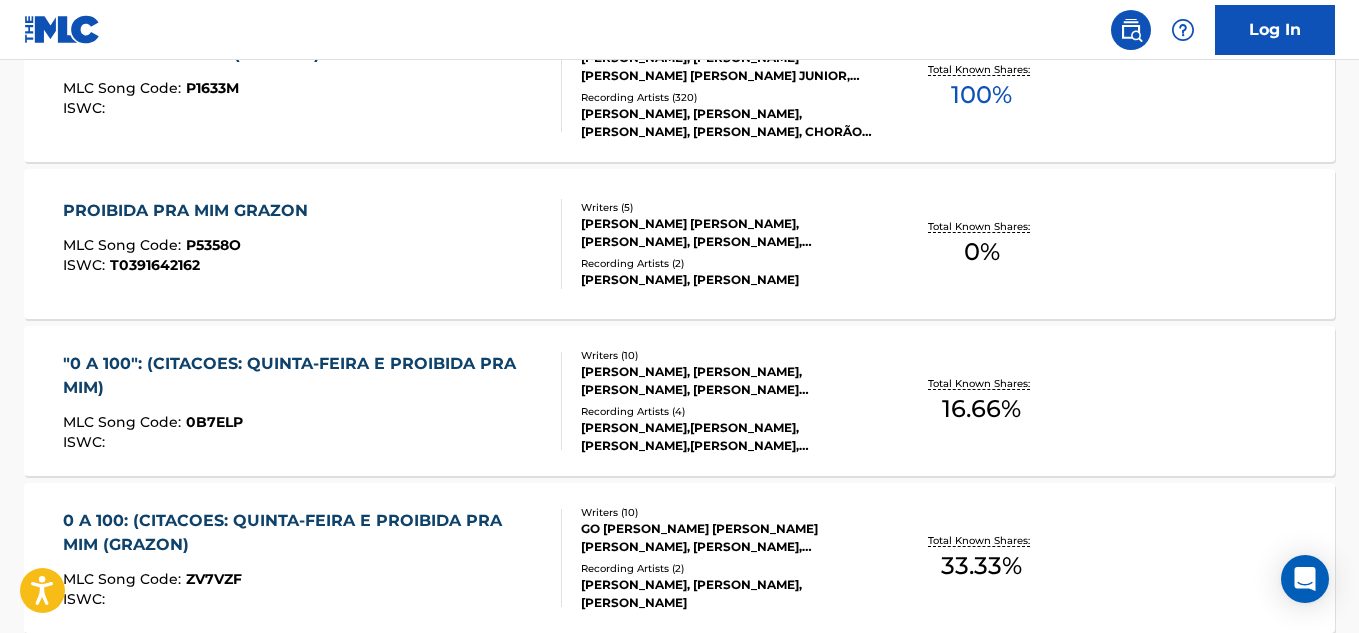 click on "PROIBIDA PRA MIM GRAZON" at bounding box center [190, 211] 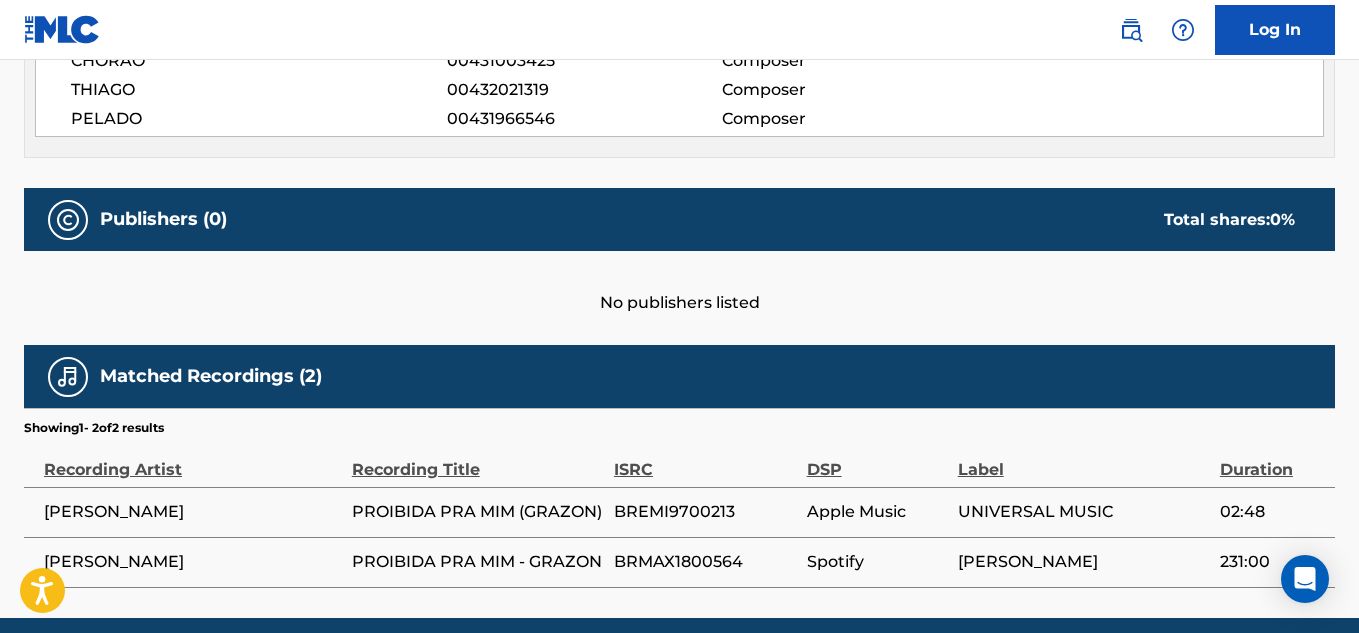 scroll, scrollTop: 928, scrollLeft: 0, axis: vertical 